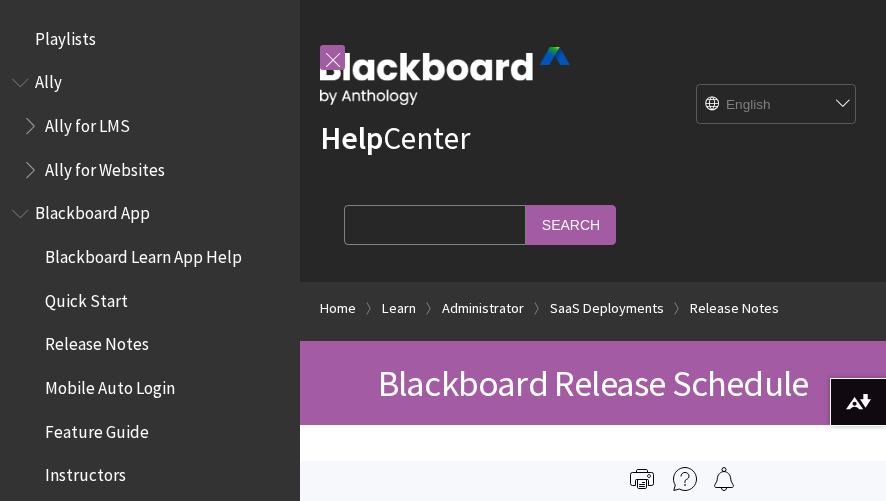 scroll, scrollTop: 0, scrollLeft: 0, axis: both 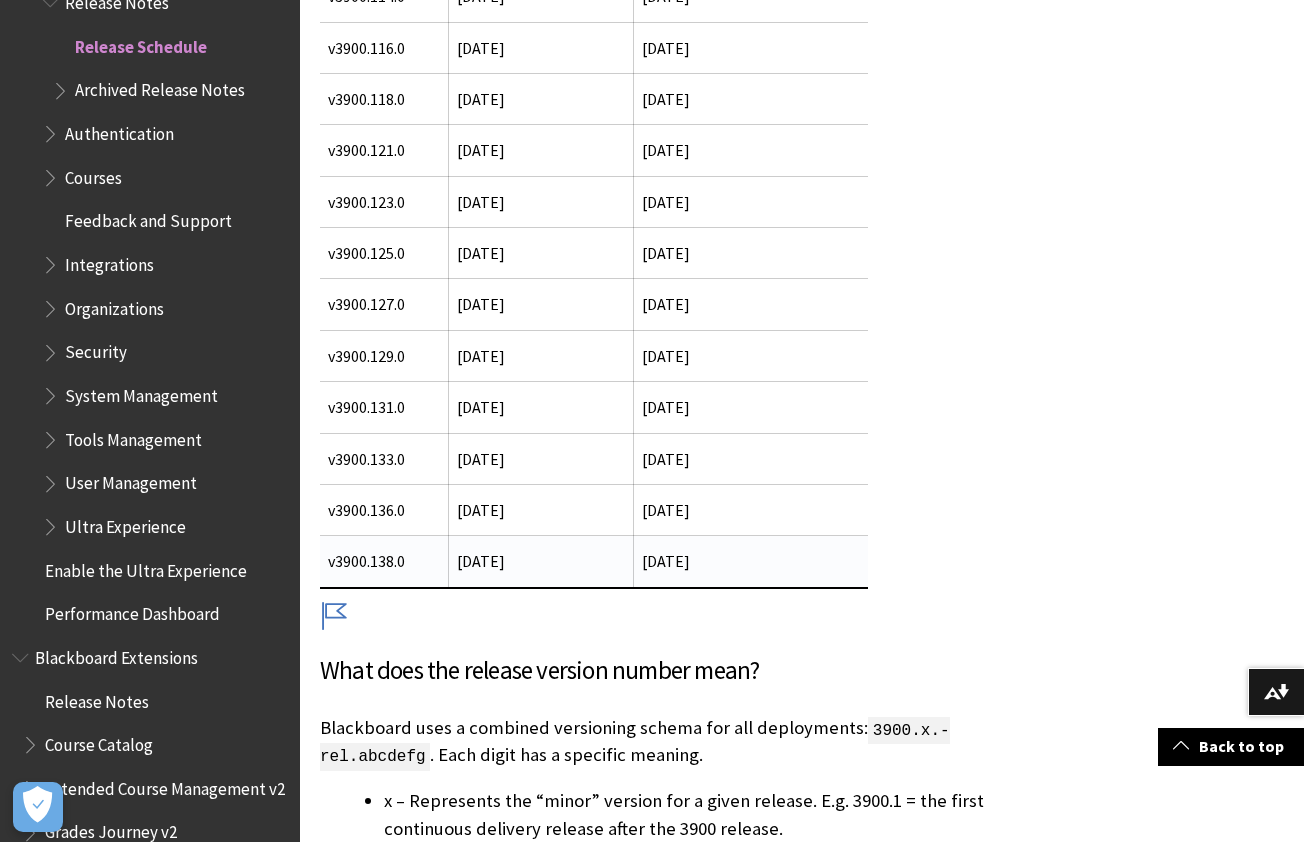 drag, startPoint x: 386, startPoint y: 569, endPoint x: 737, endPoint y: 571, distance: 351.0057 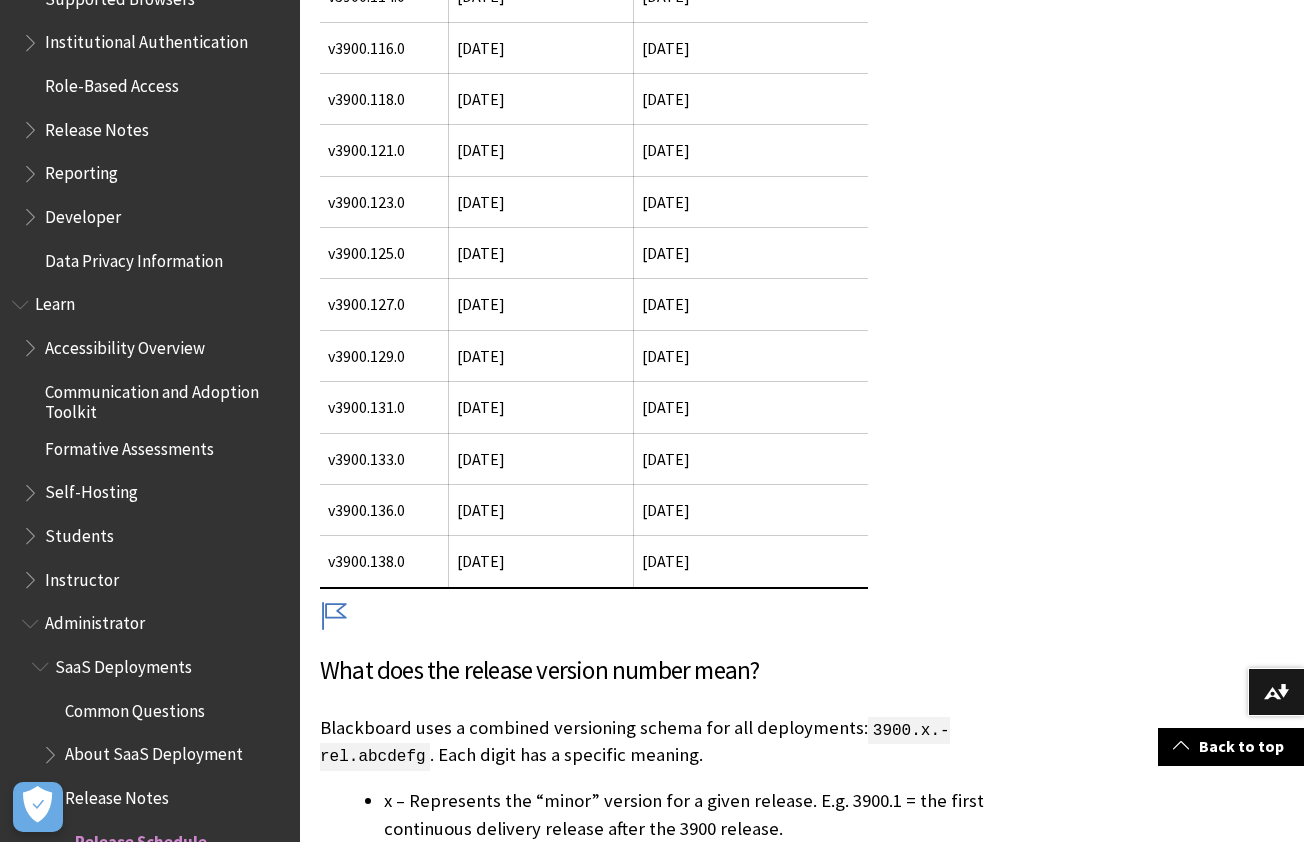 scroll, scrollTop: 1332, scrollLeft: 0, axis: vertical 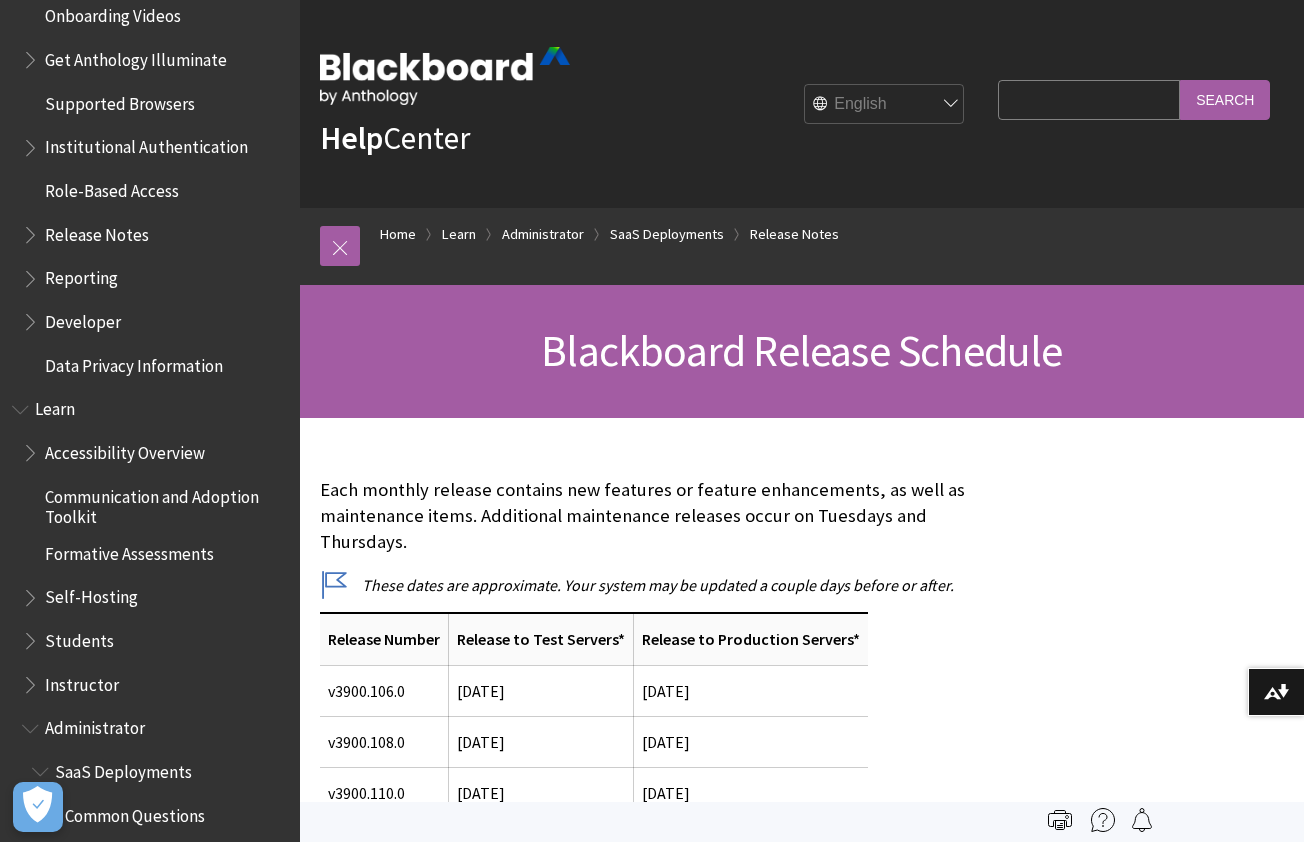 click on "English عربية Català Cymraeg Deutsch Español Suomi Français עברית Italiano 日本語 한국어 Nederlands Norsk (Bokmål) Português, [GEOGRAPHIC_DATA] Русский Svenska Türkçe 简体中文 Français Canadien" at bounding box center [885, 105] 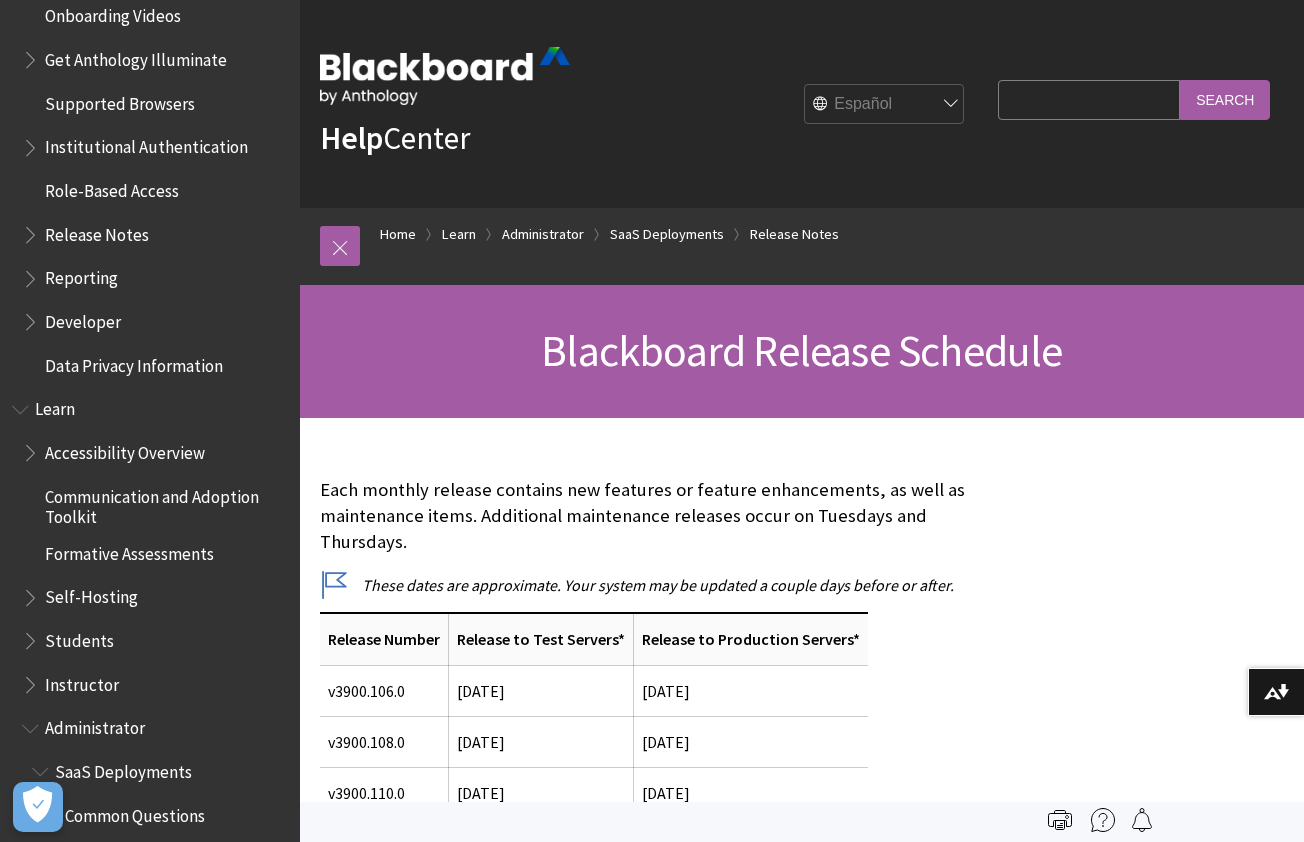 click on "English عربية Català Cymraeg Deutsch Español Suomi Français עברית Italiano 日本語 한국어 Nederlands Norsk (Bokmål) Português, [GEOGRAPHIC_DATA] Русский Svenska Türkçe 简体中文 Français Canadien" at bounding box center [885, 105] 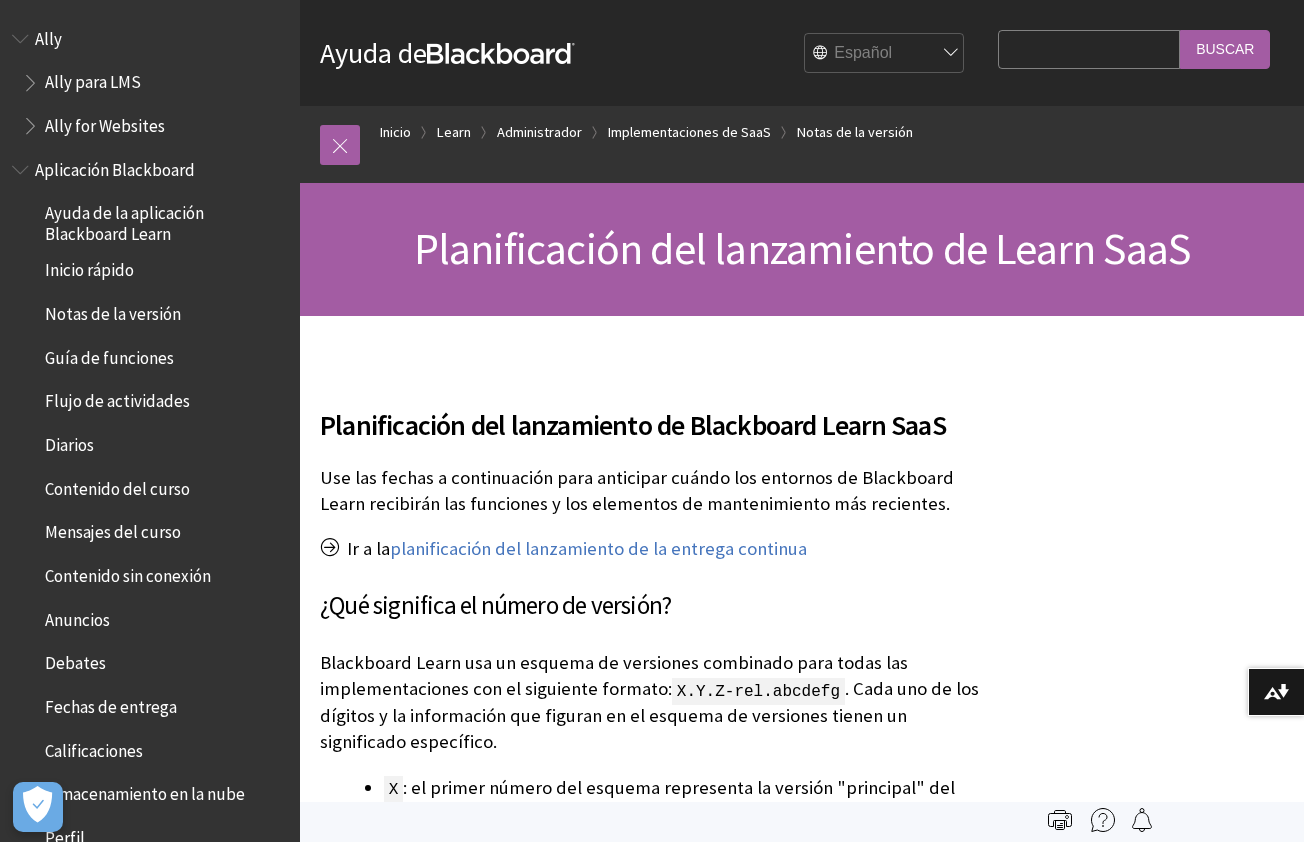 scroll, scrollTop: 0, scrollLeft: 0, axis: both 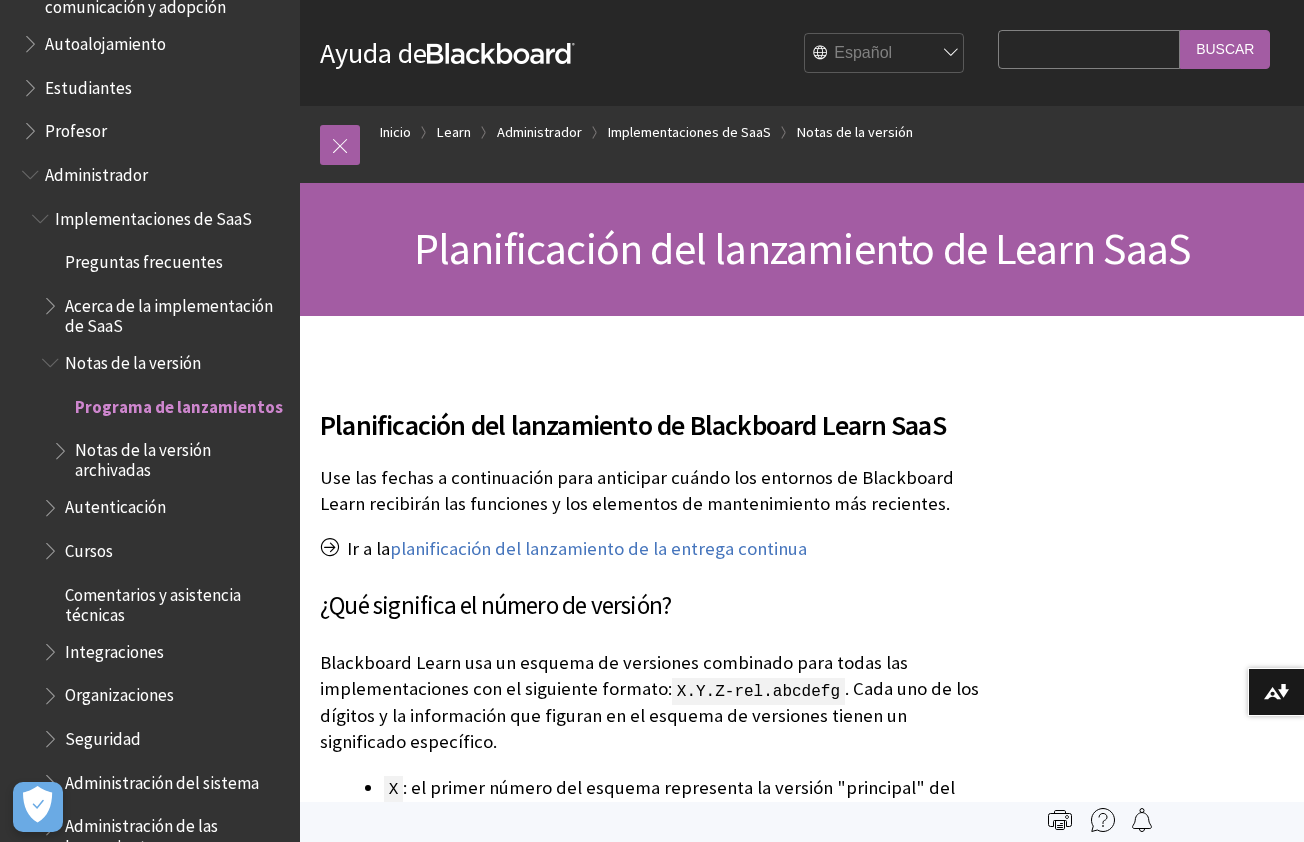 click on "Notas de la versión" at bounding box center (133, 359) 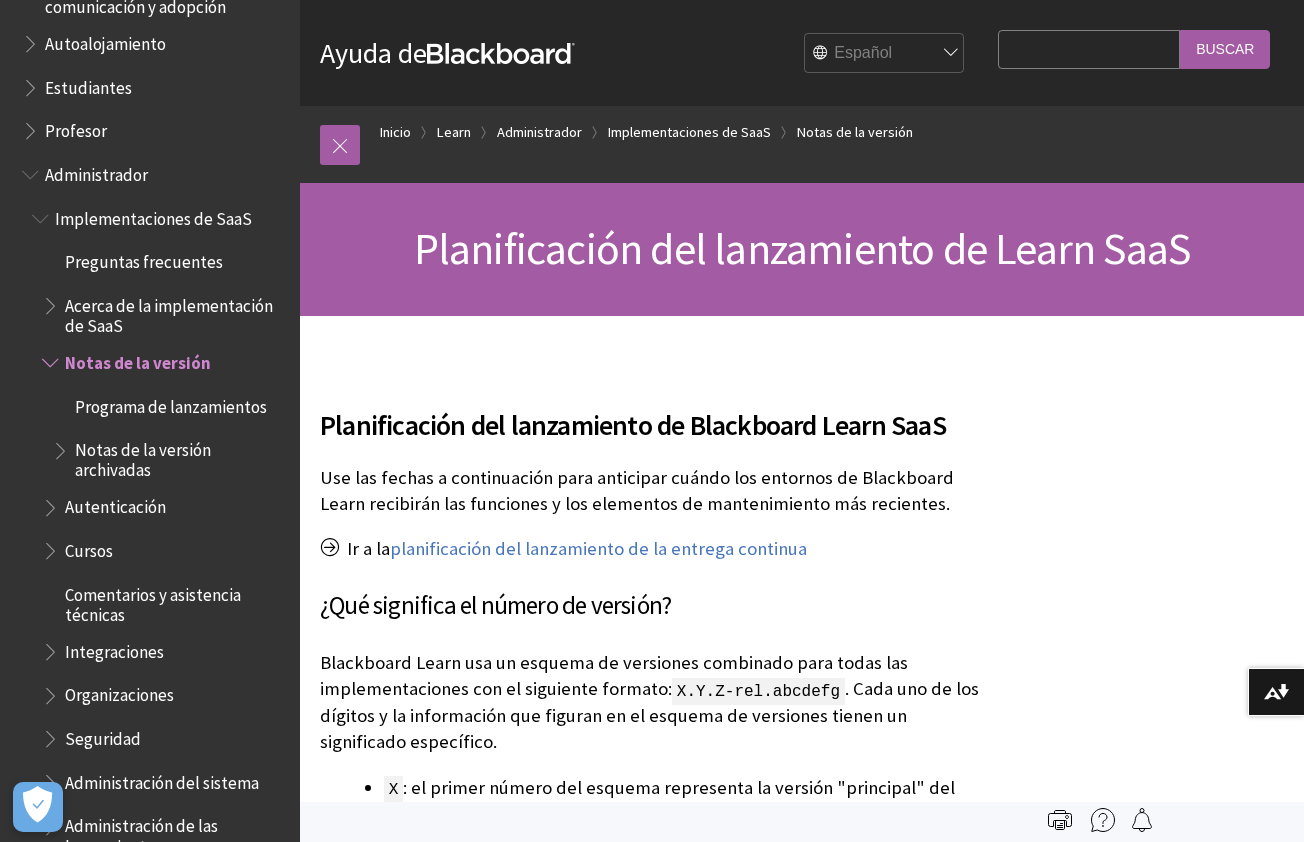 click on "Notas de la versión" at bounding box center (138, 359) 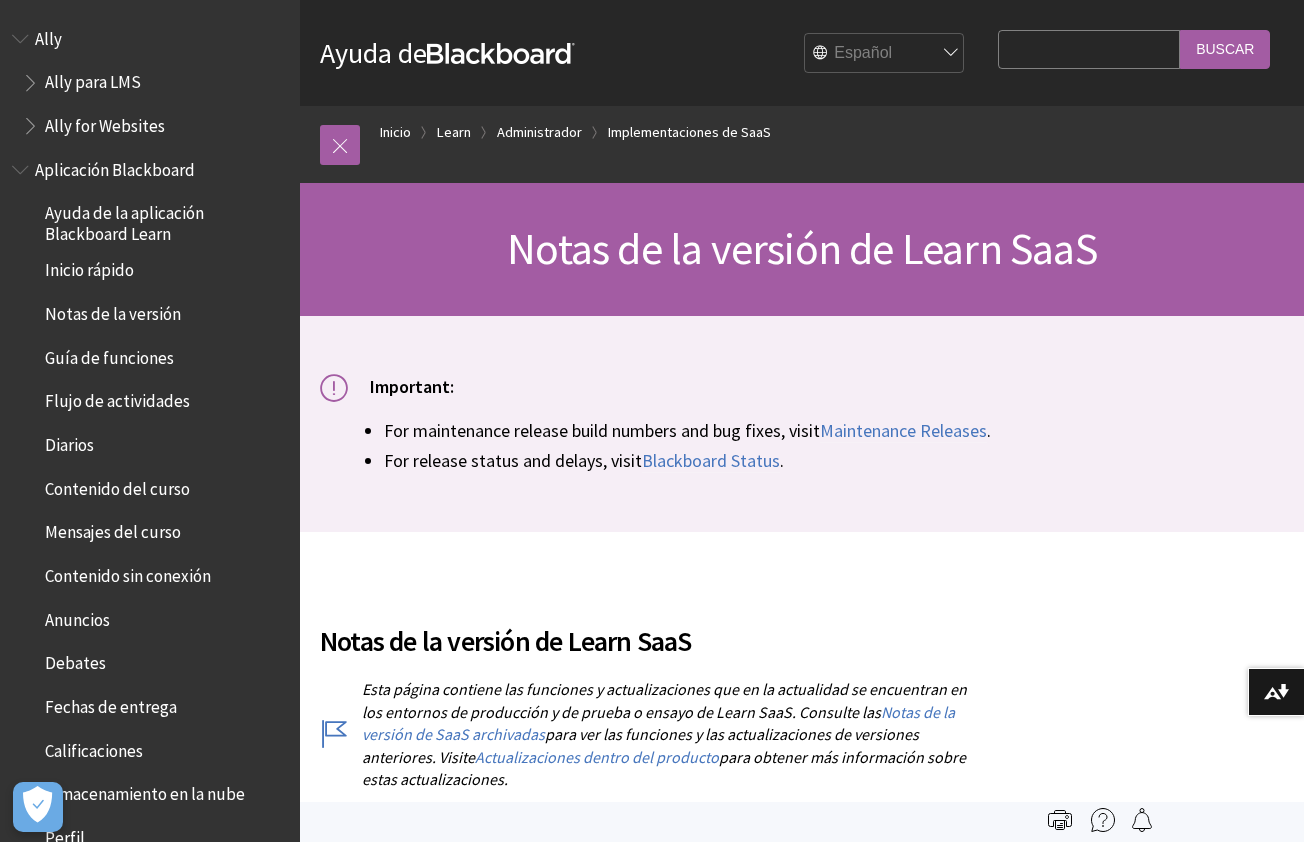 scroll, scrollTop: 0, scrollLeft: 0, axis: both 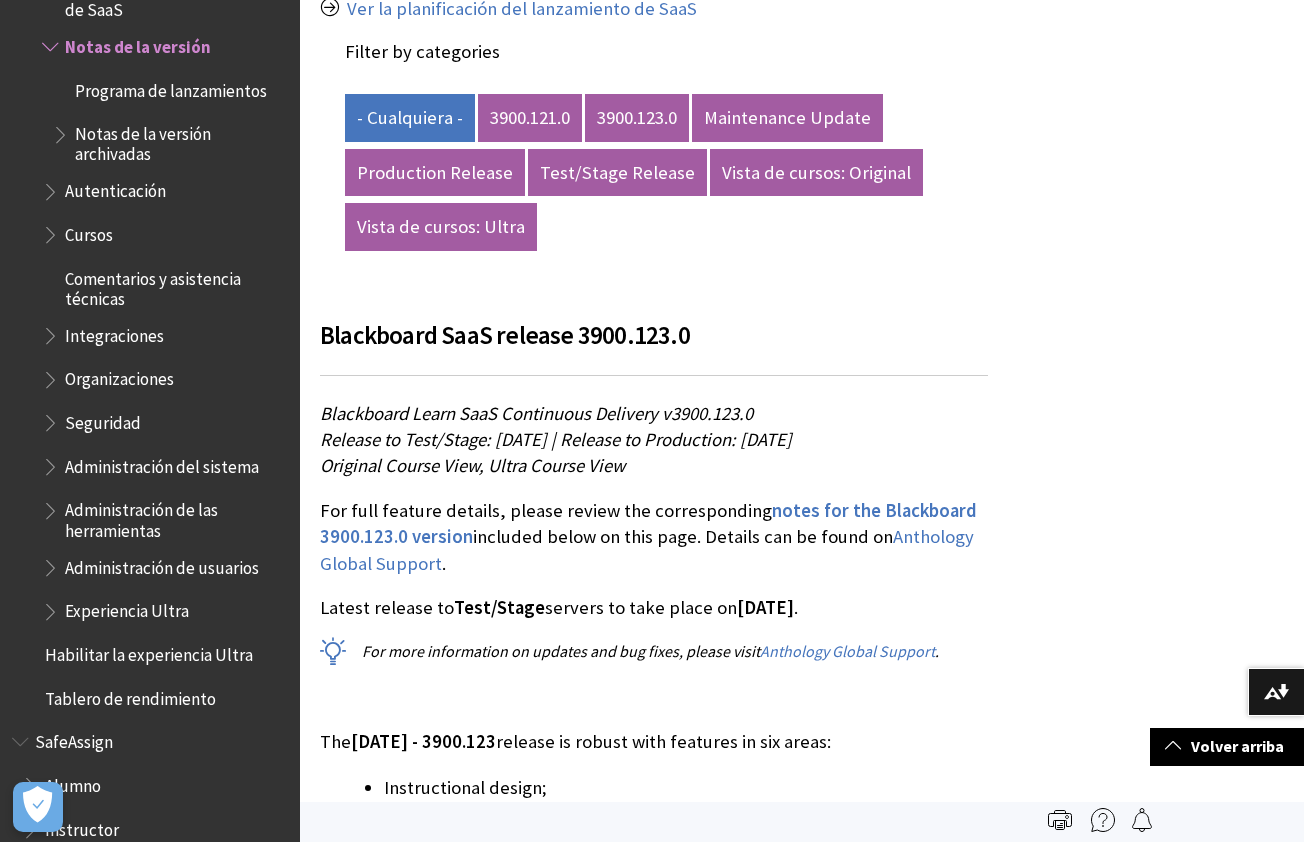 click on "Release to Test/Stage: Tuesday, 8 July 2025 | Release to Production: Thursday, 7 August 2025" at bounding box center [556, 439] 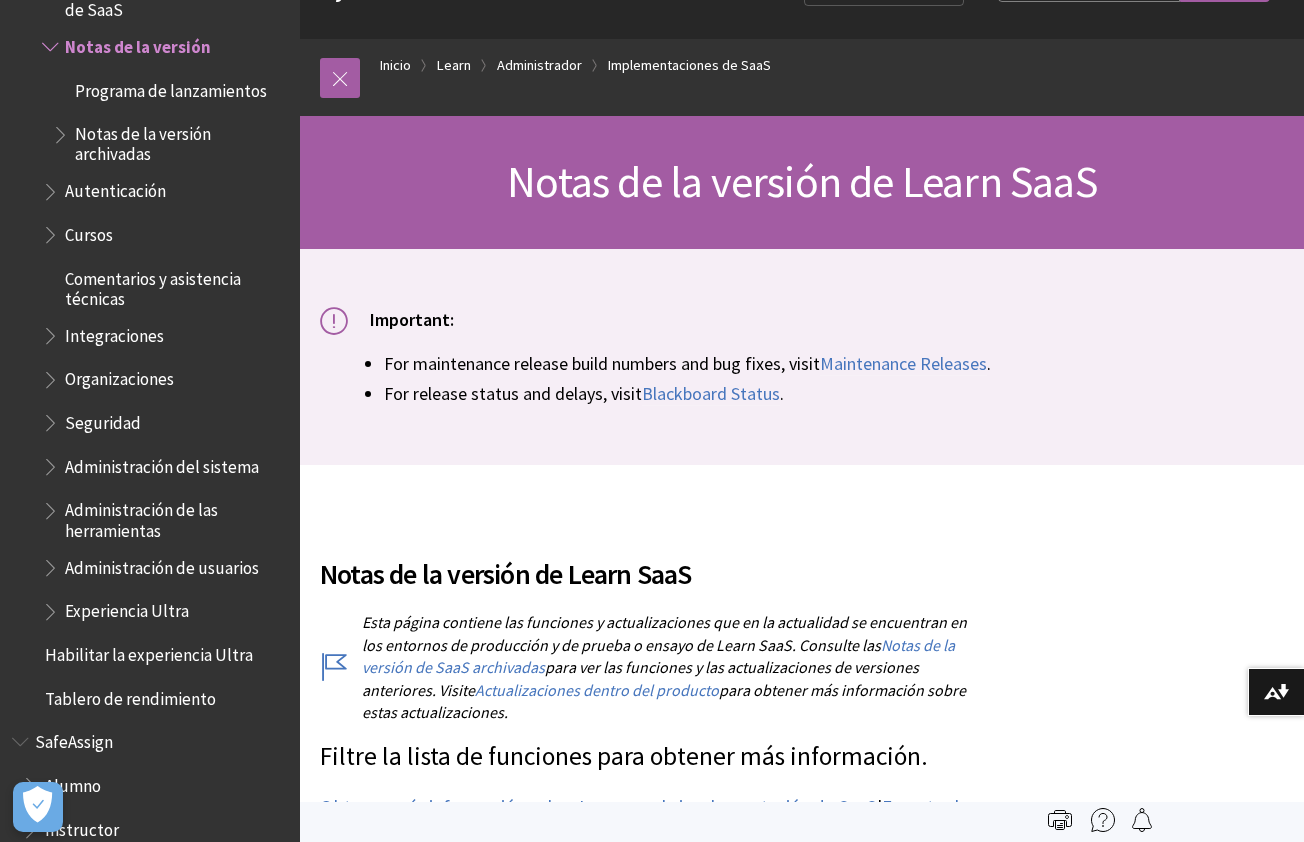 scroll, scrollTop: 0, scrollLeft: 0, axis: both 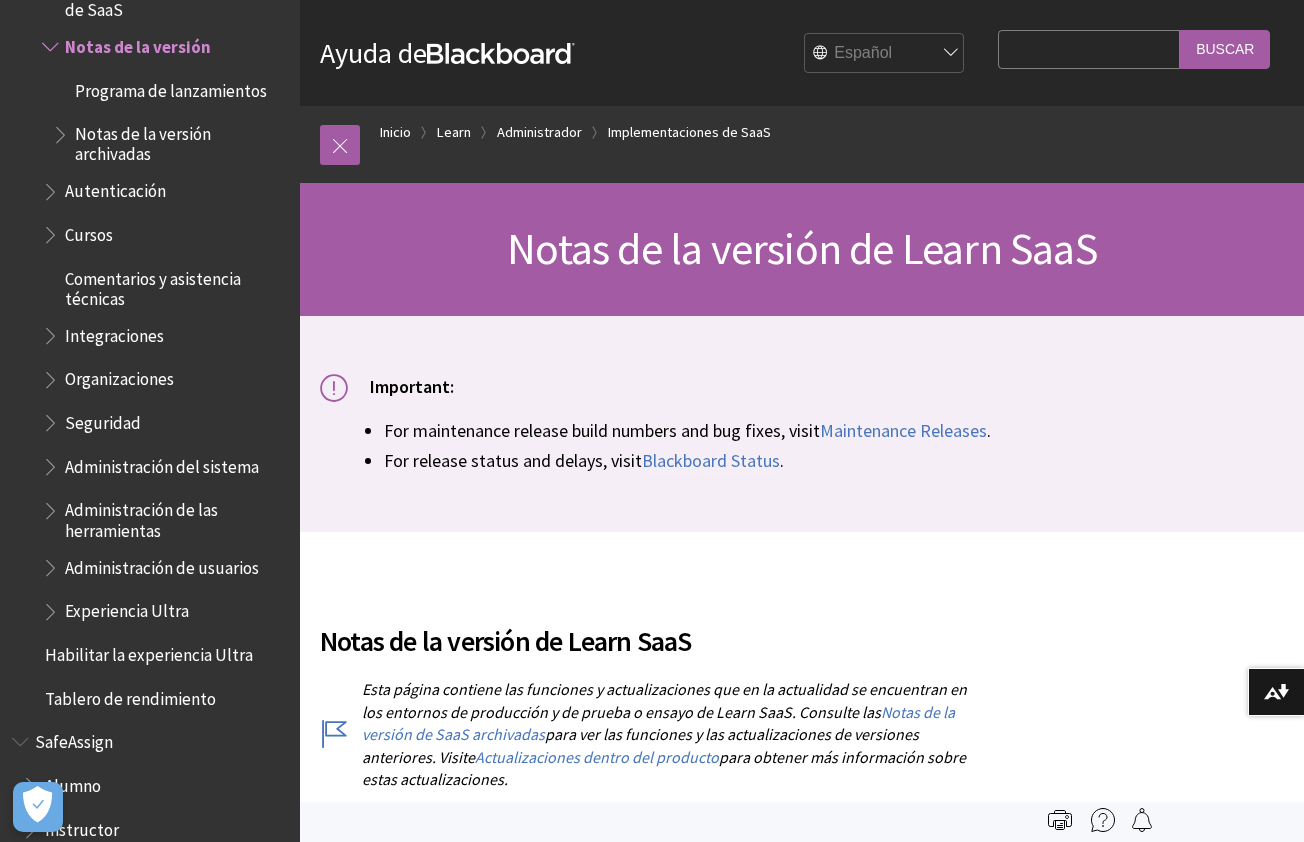 click on "English عربية Català Cymraeg Deutsch Español Suomi Français עברית Italiano 日本語 한국어 Nederlands Norsk (Bokmål) Português, [GEOGRAPHIC_DATA] Русский Svenska Türkçe 简体中文 Français Canadien" at bounding box center (885, 54) 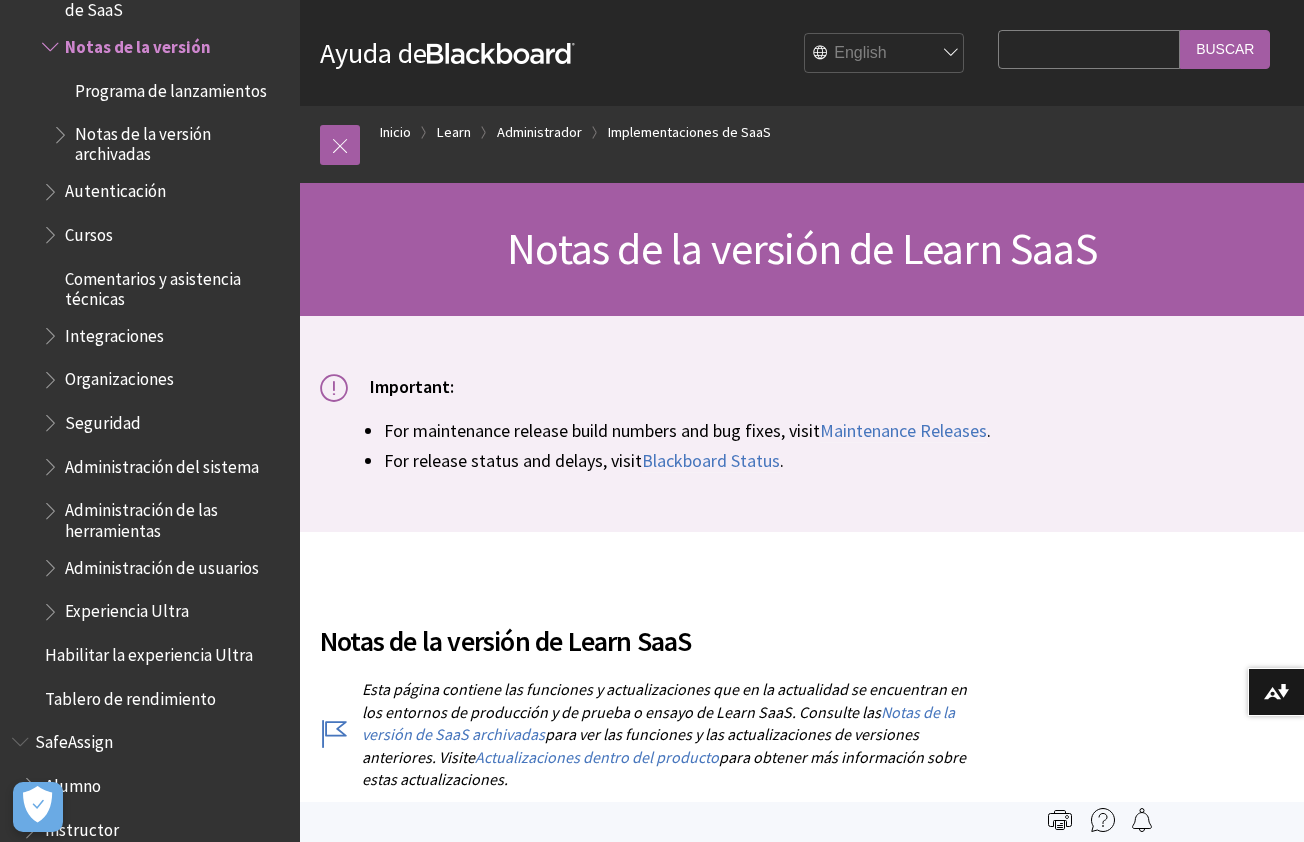 click on "English عربية Català Cymraeg Deutsch Español Suomi Français עברית Italiano 日本語 한국어 Nederlands Norsk (Bokmål) Português, [GEOGRAPHIC_DATA] Русский Svenska Türkçe 简体中文 Français Canadien" at bounding box center (885, 54) 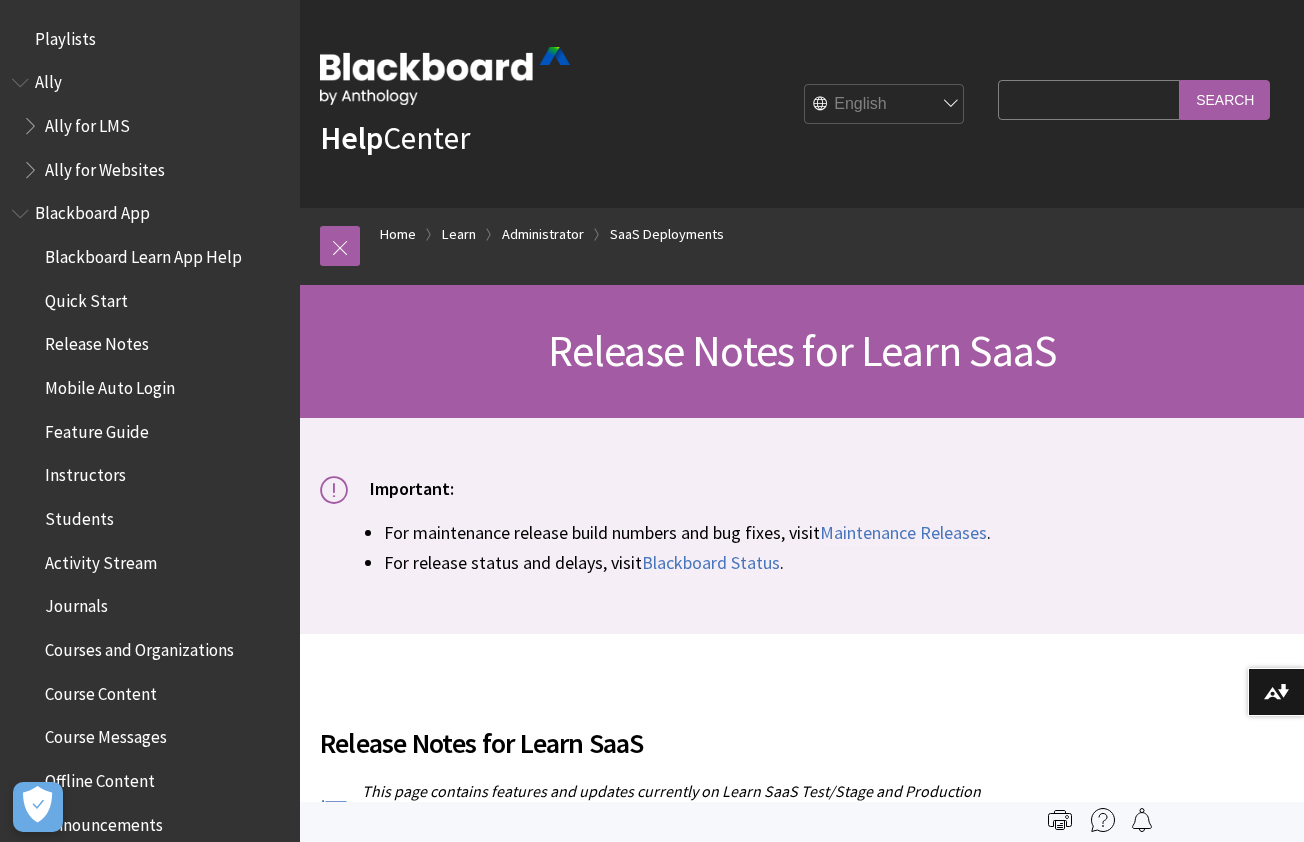 scroll, scrollTop: 0, scrollLeft: 0, axis: both 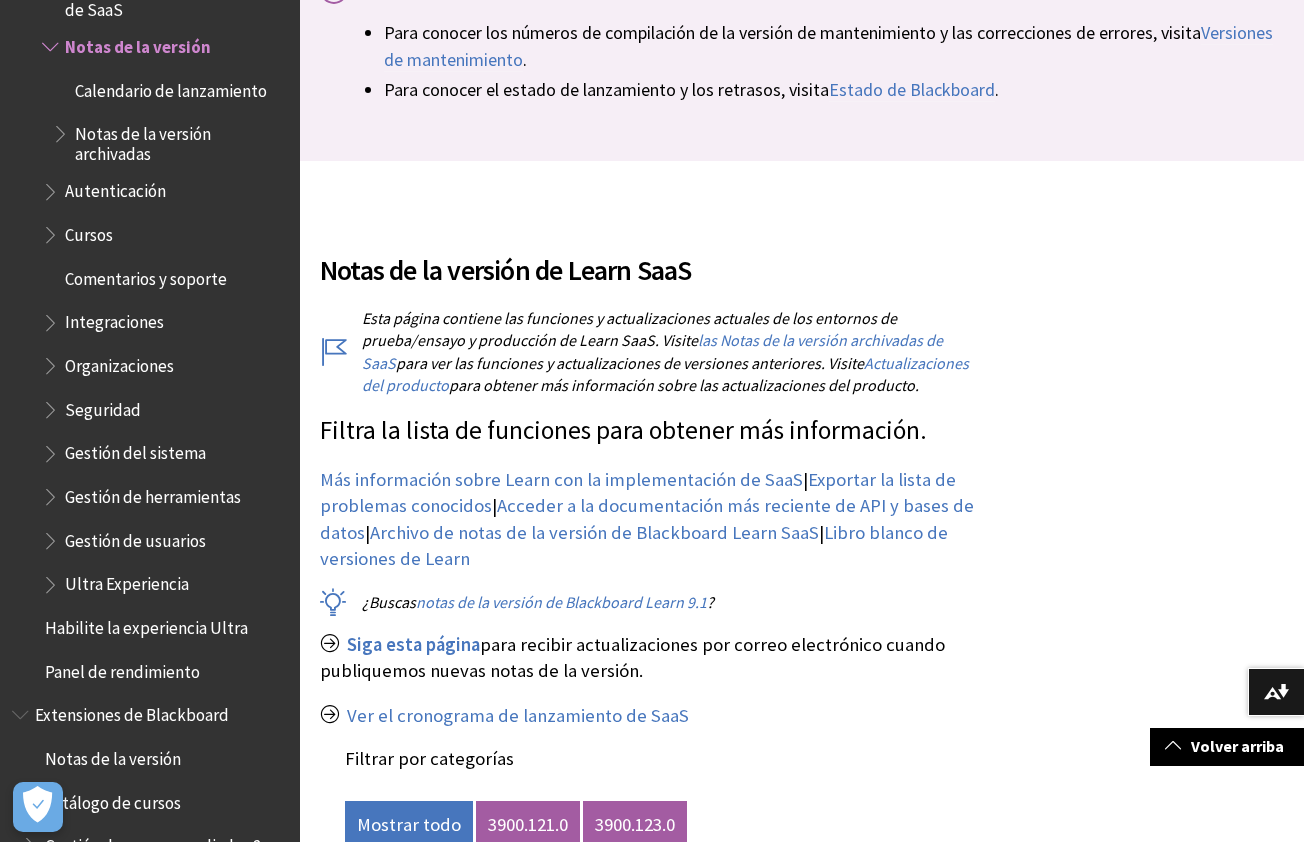 click on "Filtra la lista de funciones para obtener más información." at bounding box center [623, 430] 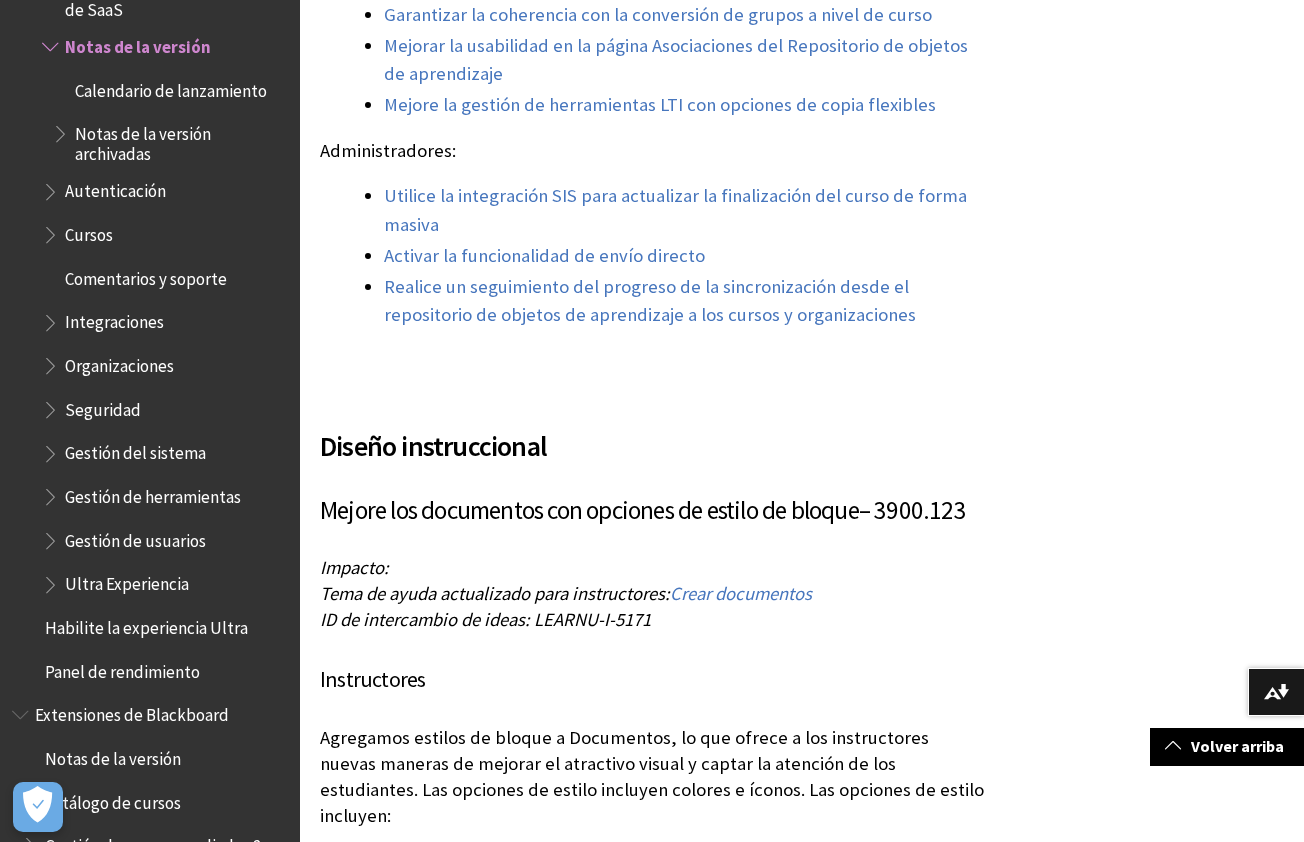 scroll, scrollTop: 3100, scrollLeft: 0, axis: vertical 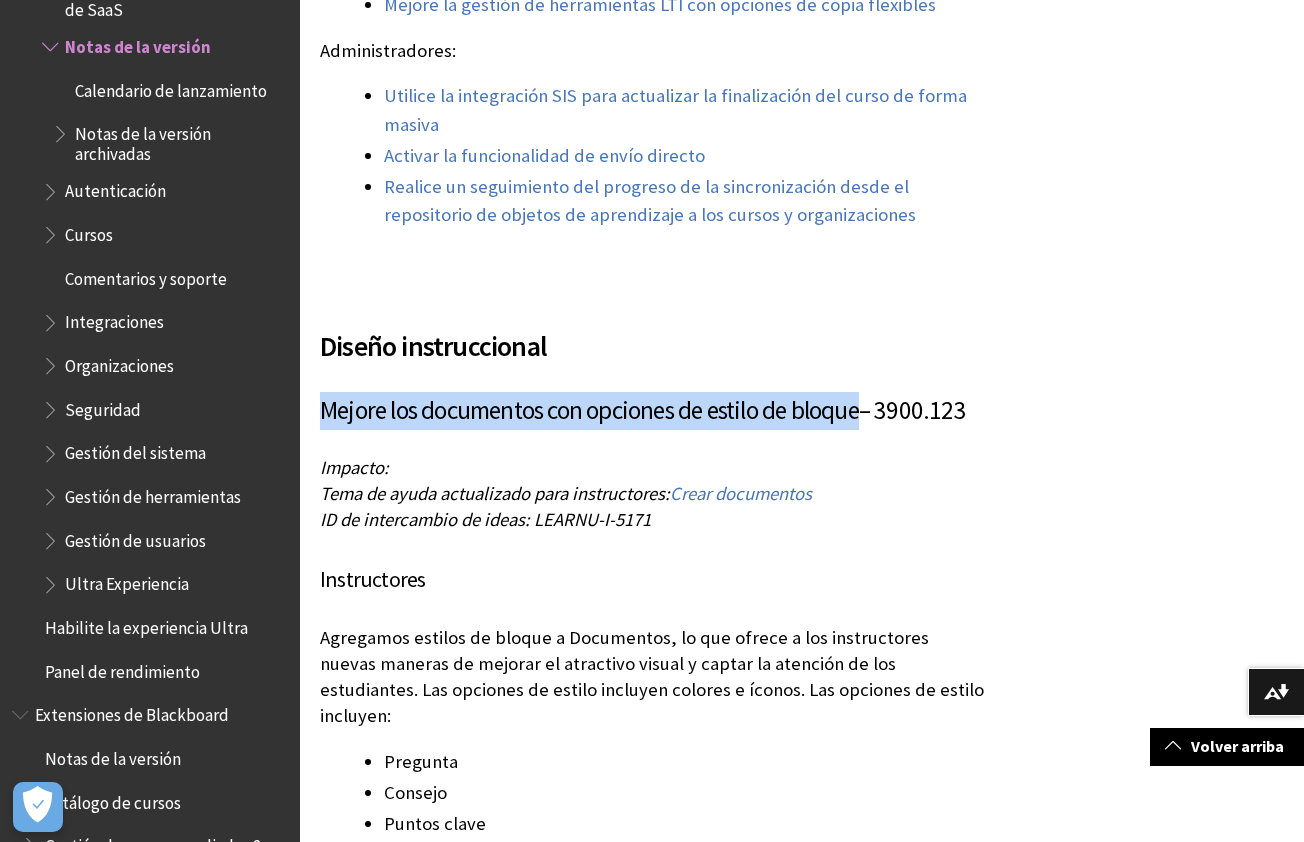 drag, startPoint x: 868, startPoint y: 436, endPoint x: 321, endPoint y: 434, distance: 547.00366 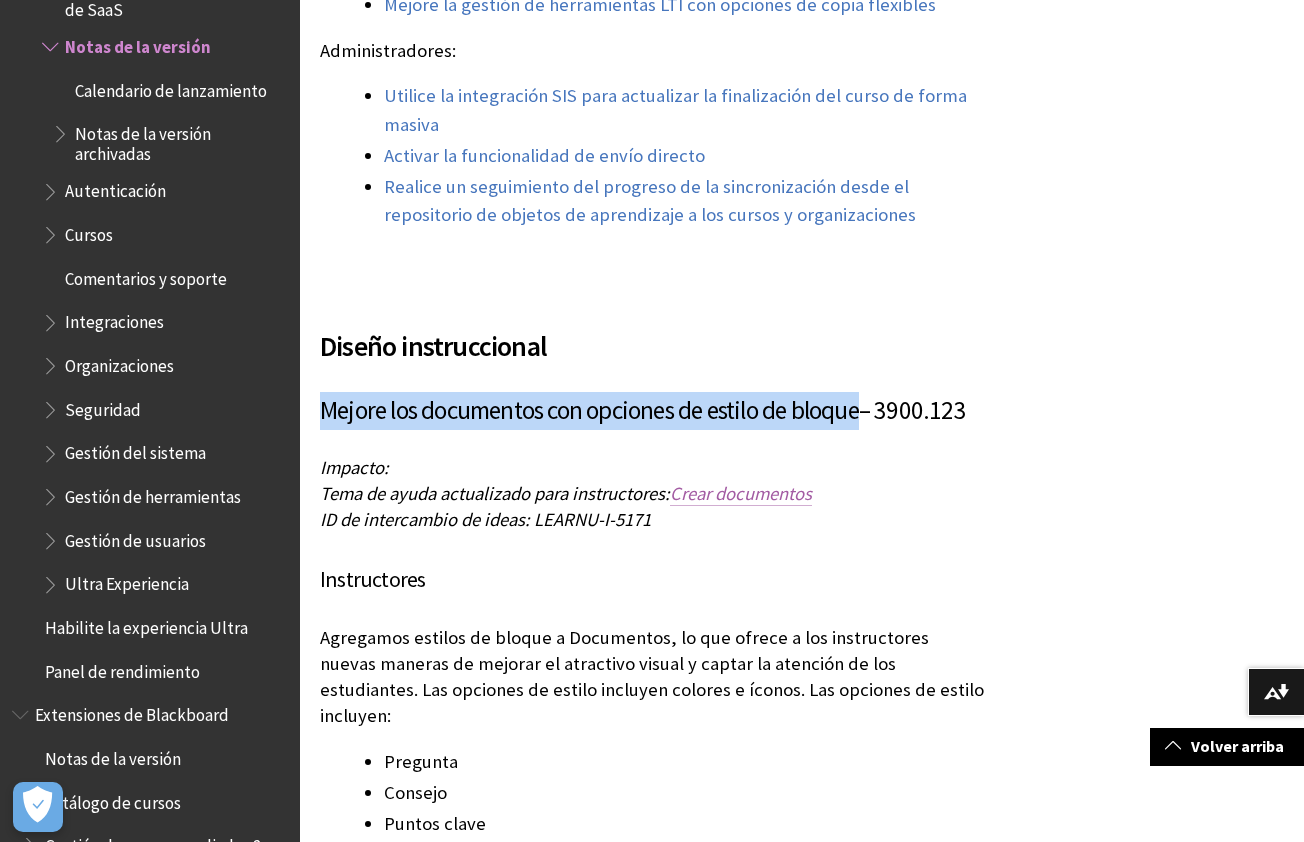 copy on "Mejore los documentos con opciones de estilo de bloque" 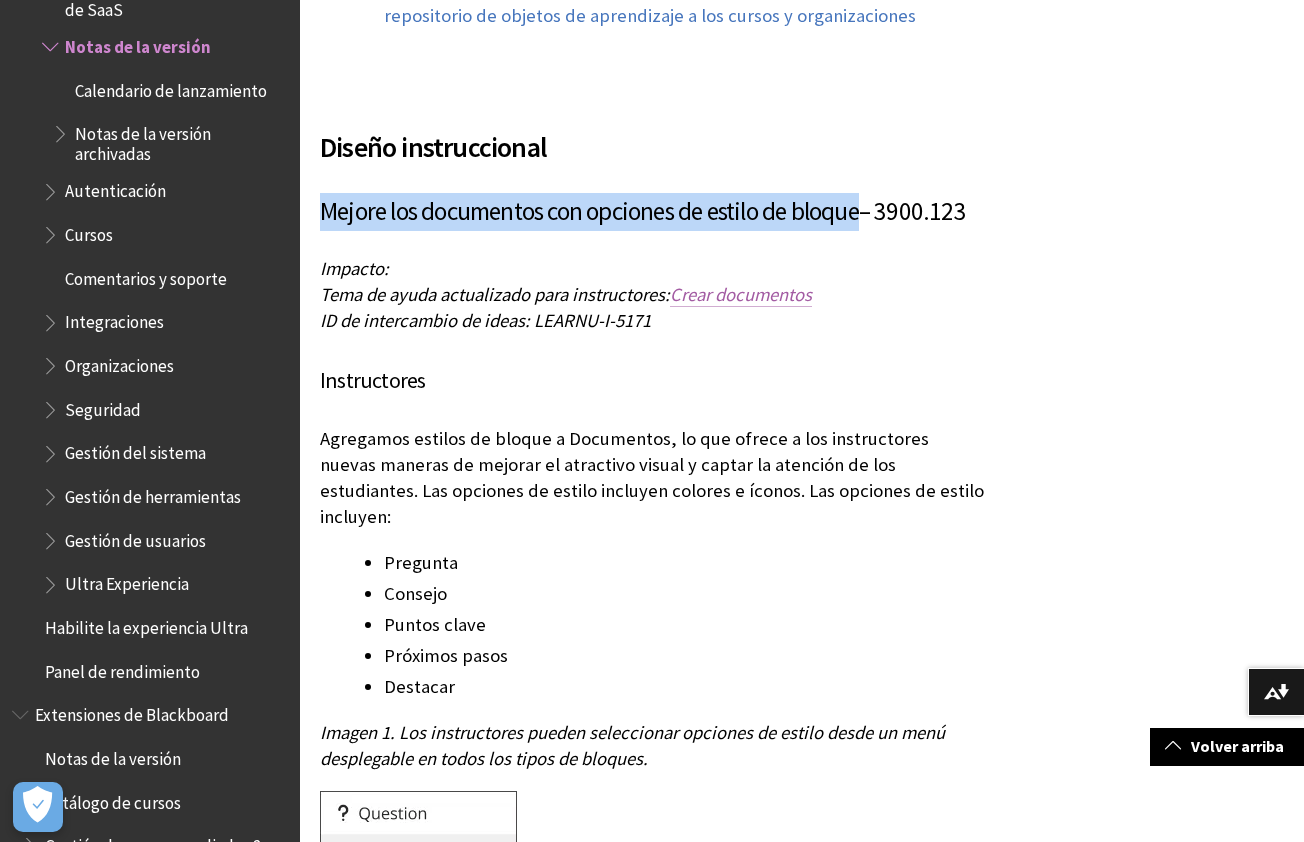 scroll, scrollTop: 3300, scrollLeft: 0, axis: vertical 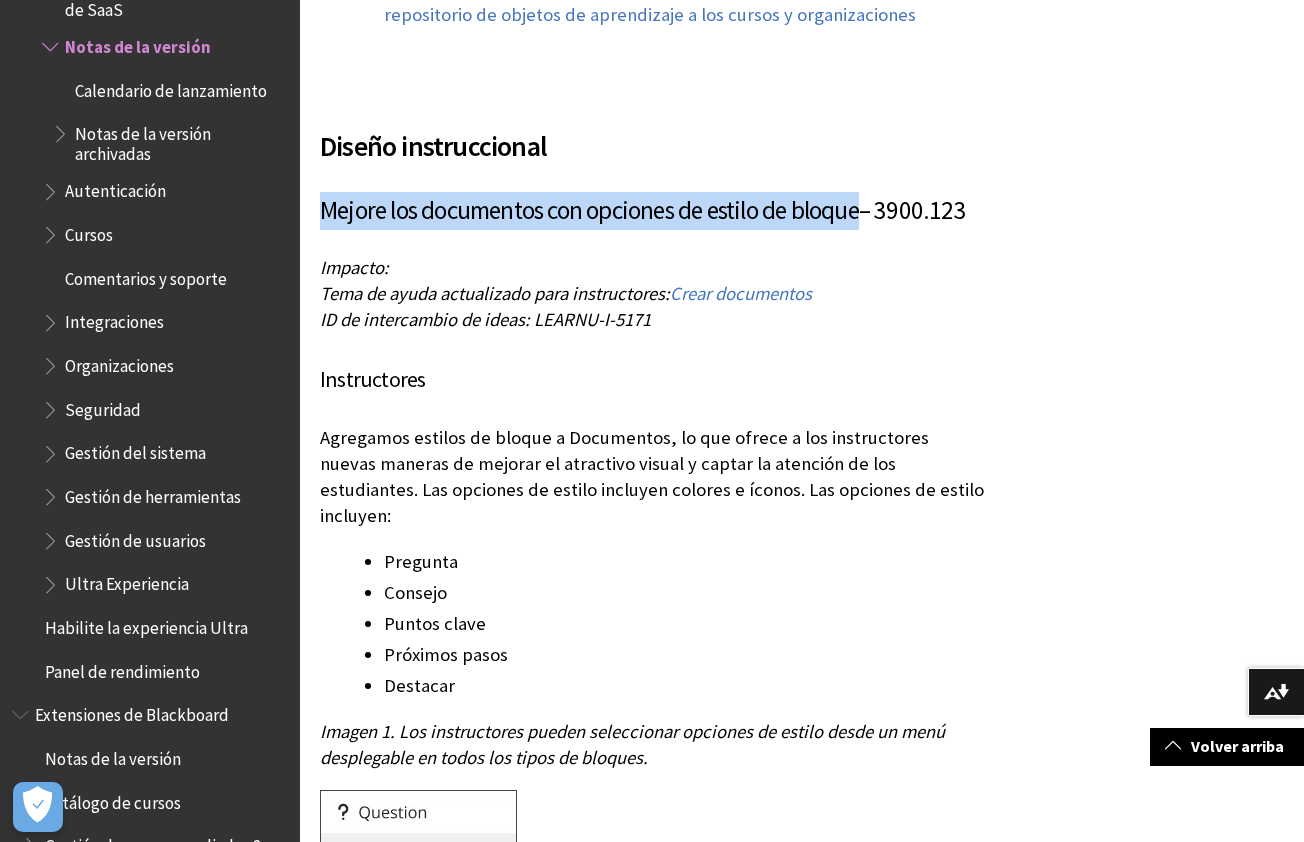 copy on "Mejore los documentos con opciones de estilo de bloque" 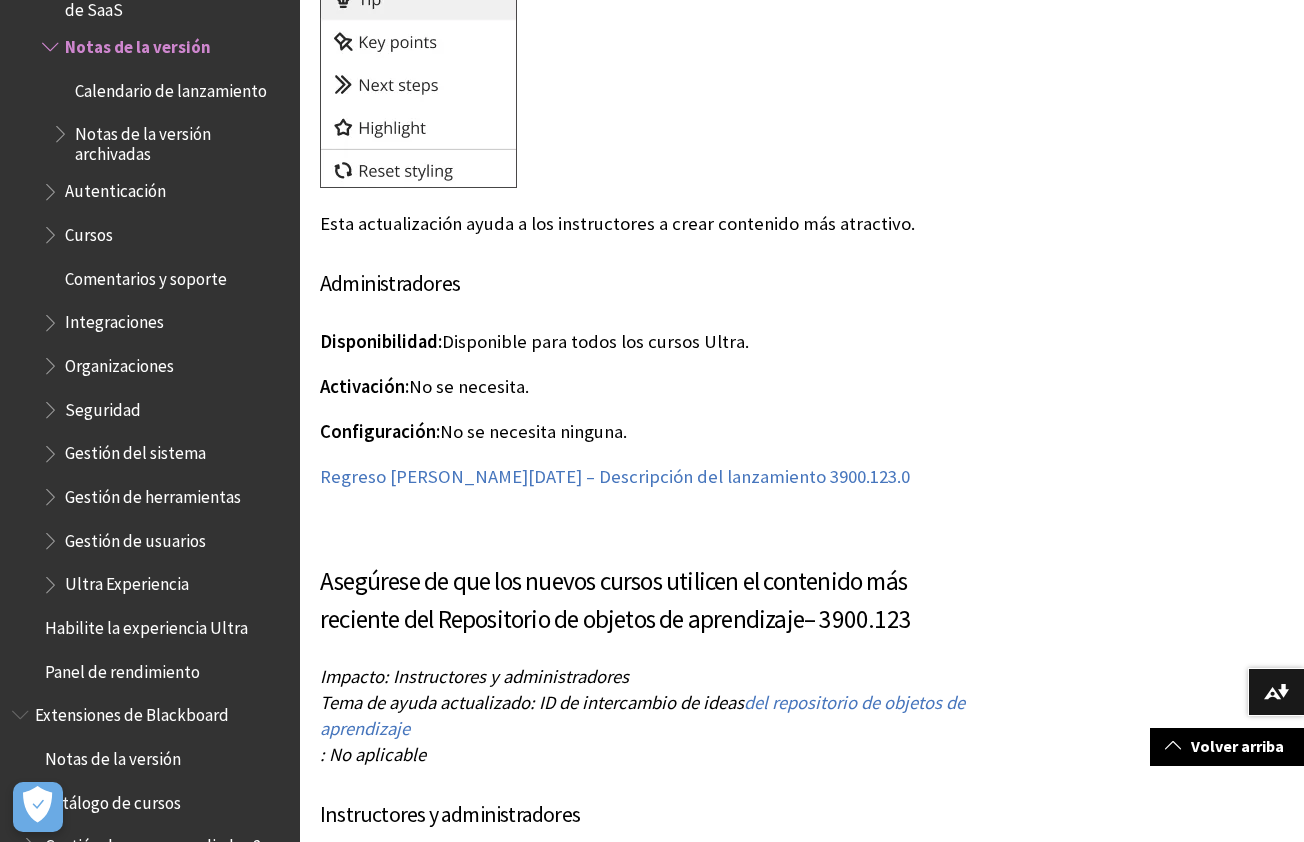scroll, scrollTop: 4200, scrollLeft: 0, axis: vertical 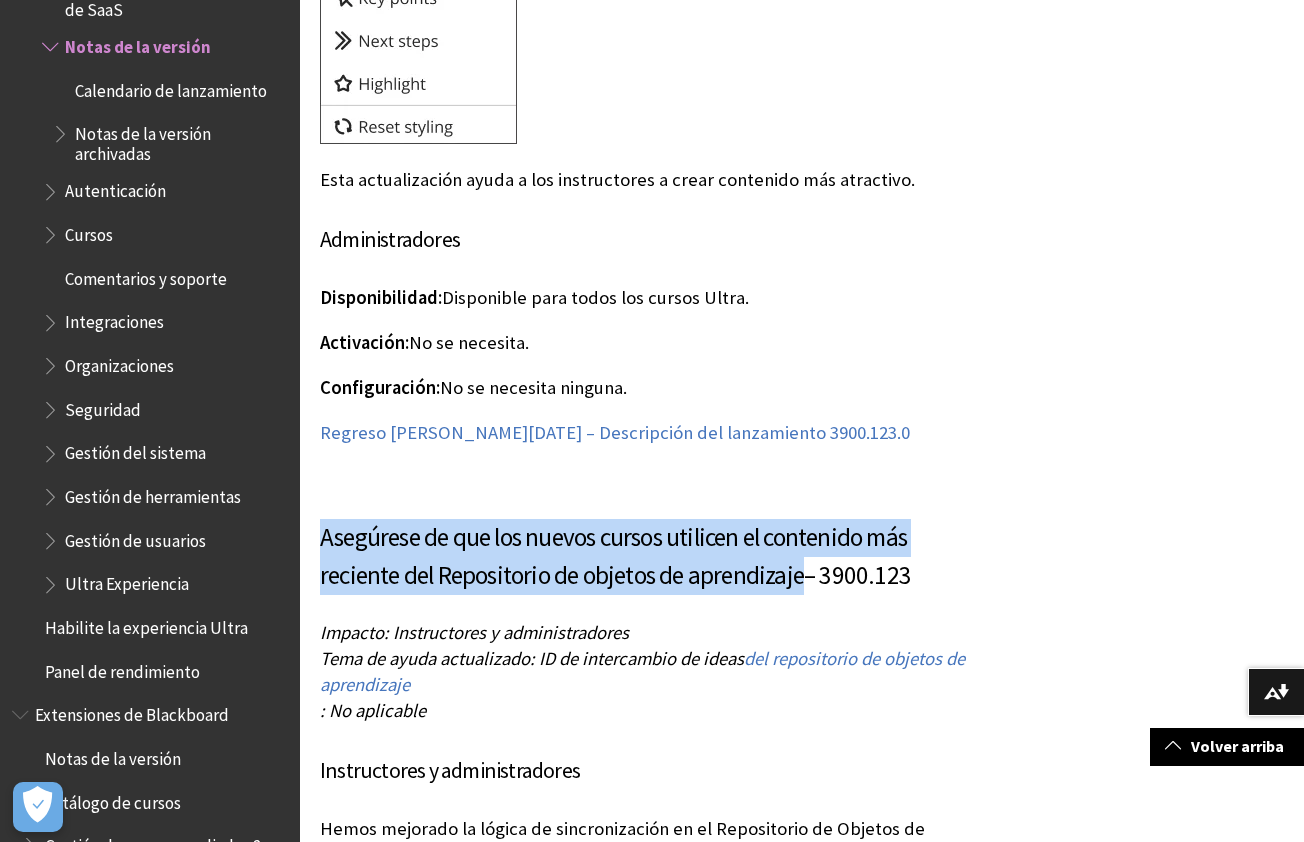 drag, startPoint x: 324, startPoint y: 535, endPoint x: 803, endPoint y: 577, distance: 480.8378 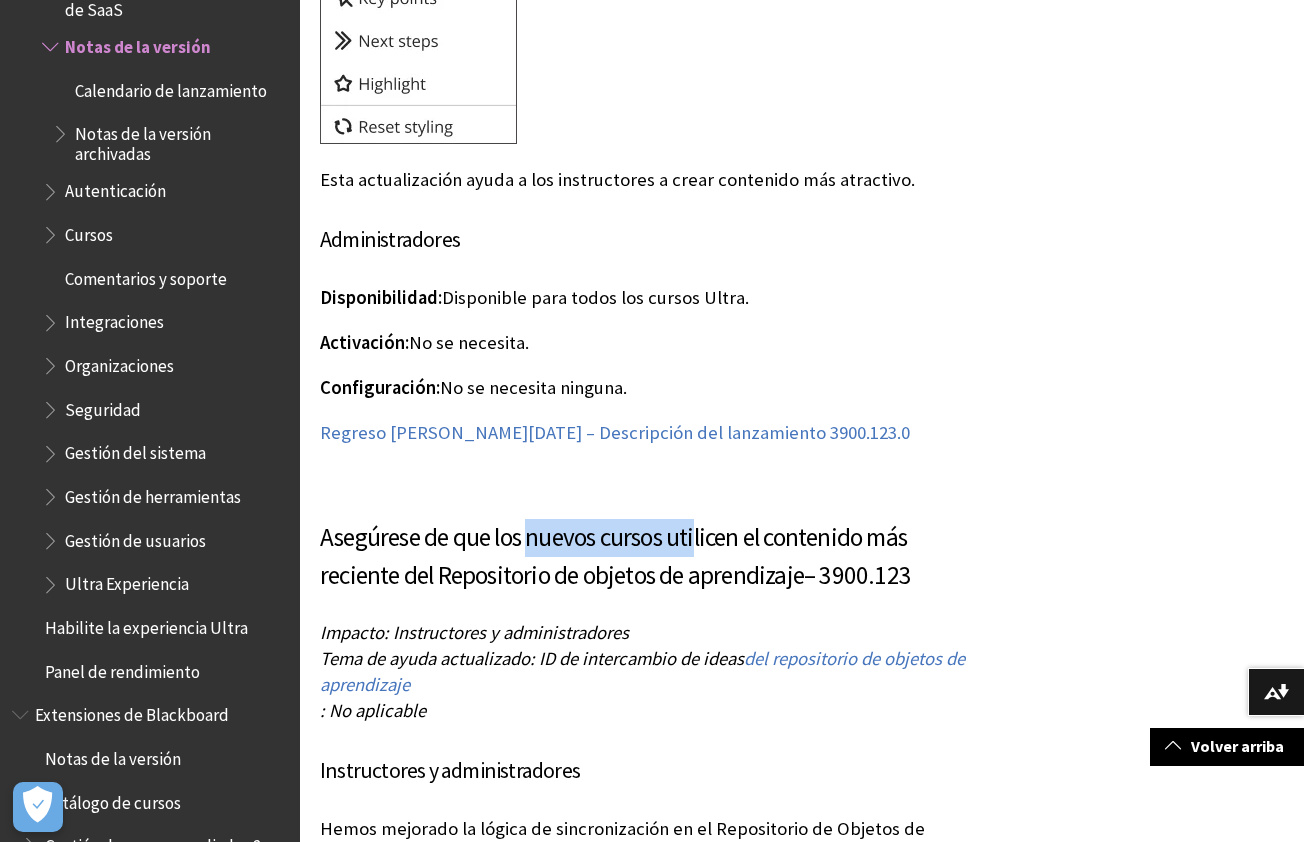 drag, startPoint x: 530, startPoint y: 532, endPoint x: 696, endPoint y: 544, distance: 166.43317 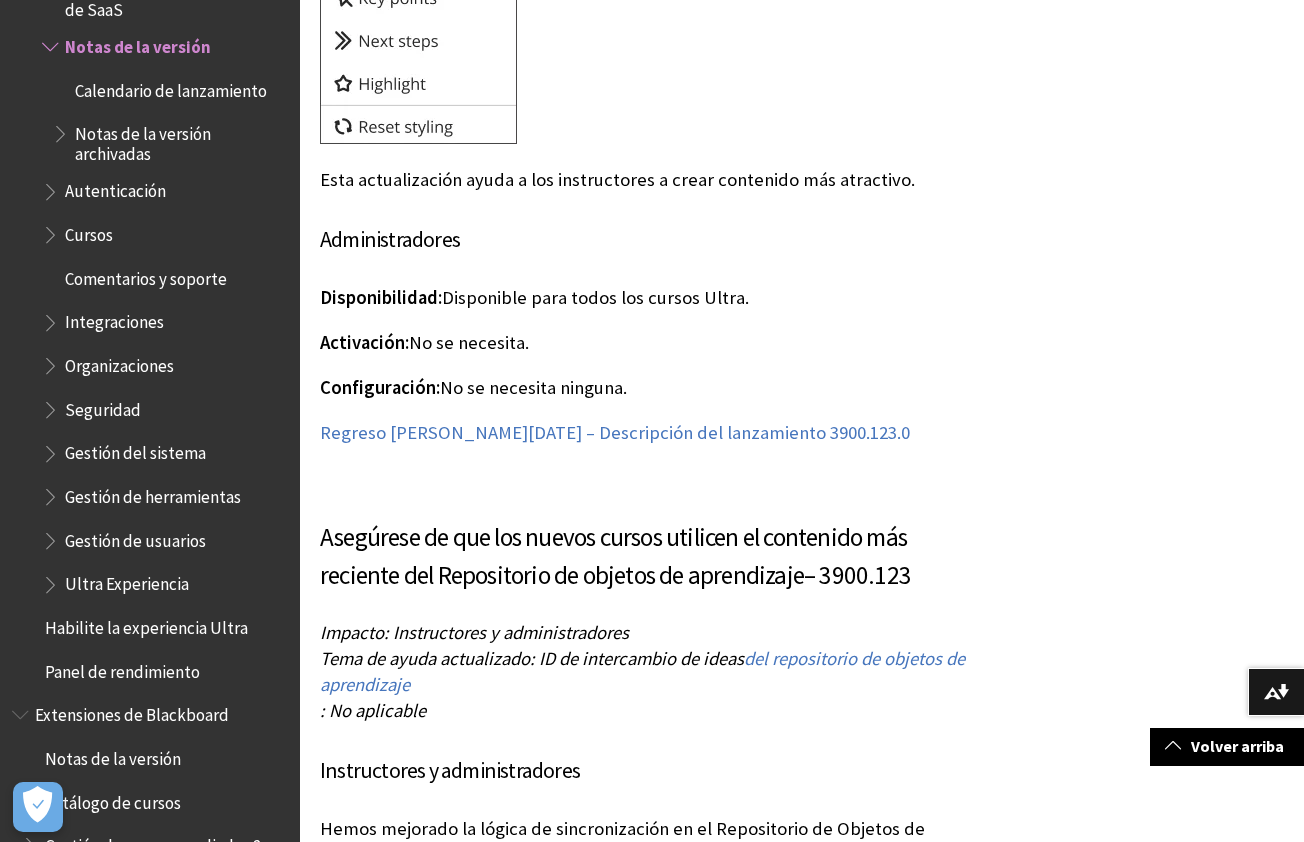 click on "Asegúrese de que los nuevos cursos utilicen el contenido más reciente del Repositorio de objetos de aprendizaje" at bounding box center (613, 556) 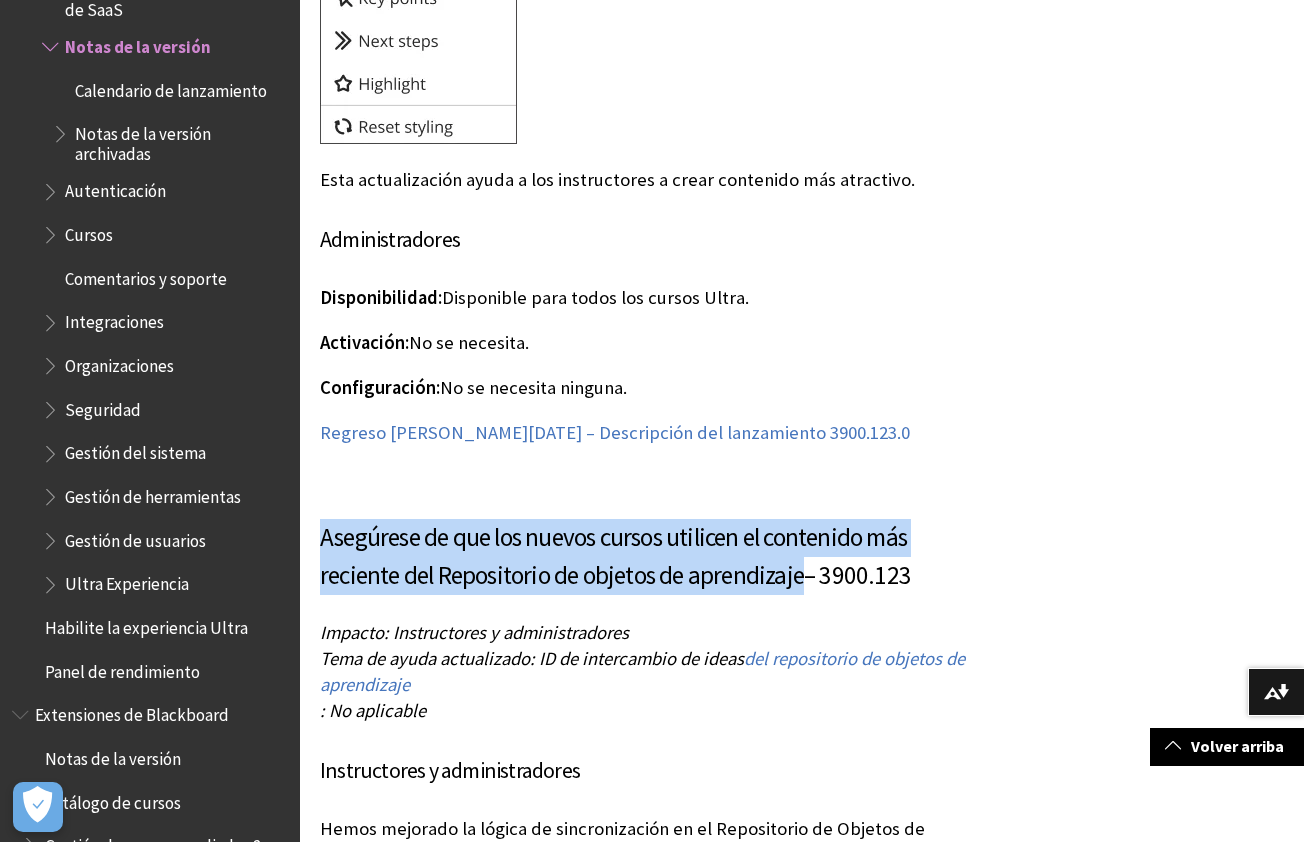 drag, startPoint x: 801, startPoint y: 578, endPoint x: 304, endPoint y: 549, distance: 497.84537 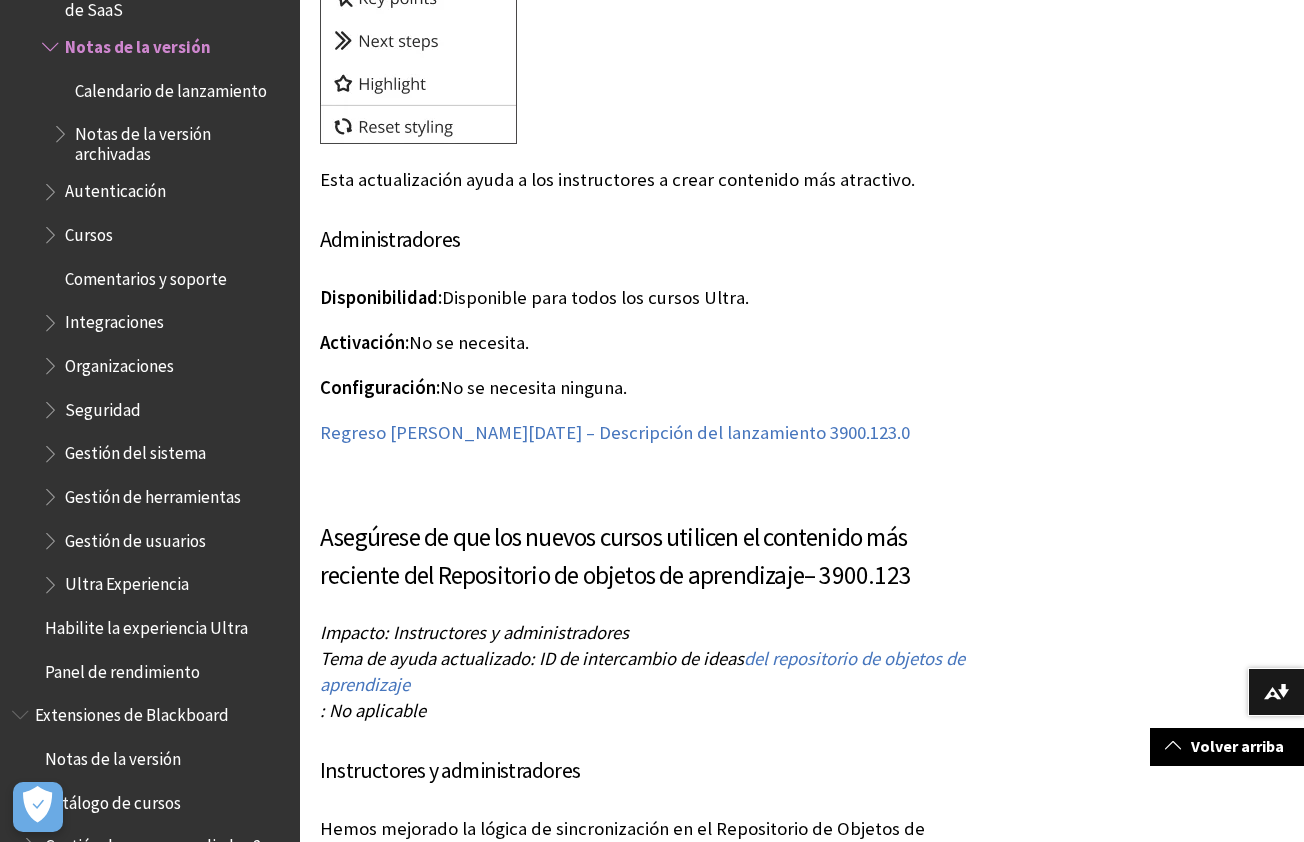 click on "Activación:   No se necesita." at bounding box center [654, 343] 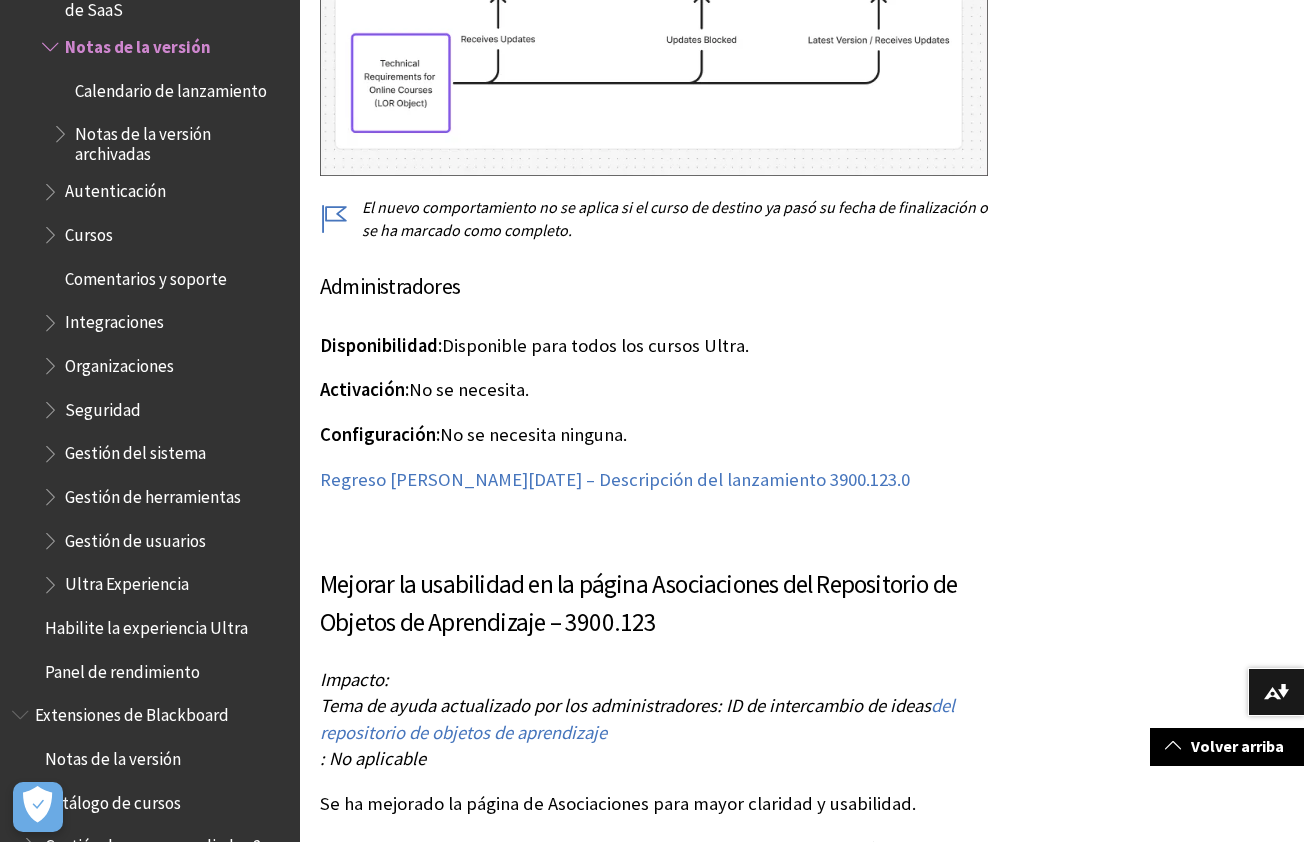 scroll, scrollTop: 6100, scrollLeft: 0, axis: vertical 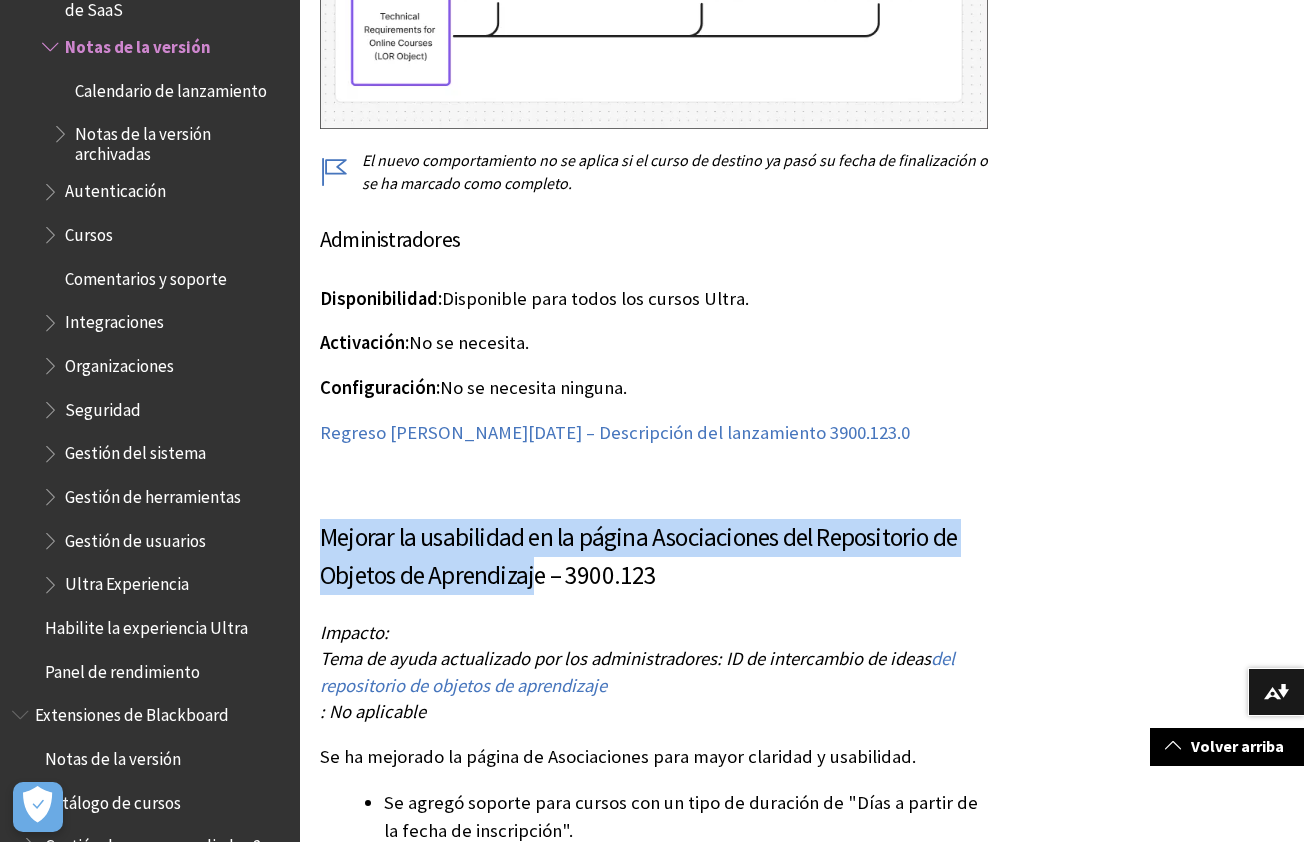 drag, startPoint x: 324, startPoint y: 530, endPoint x: 538, endPoint y: 577, distance: 219.10043 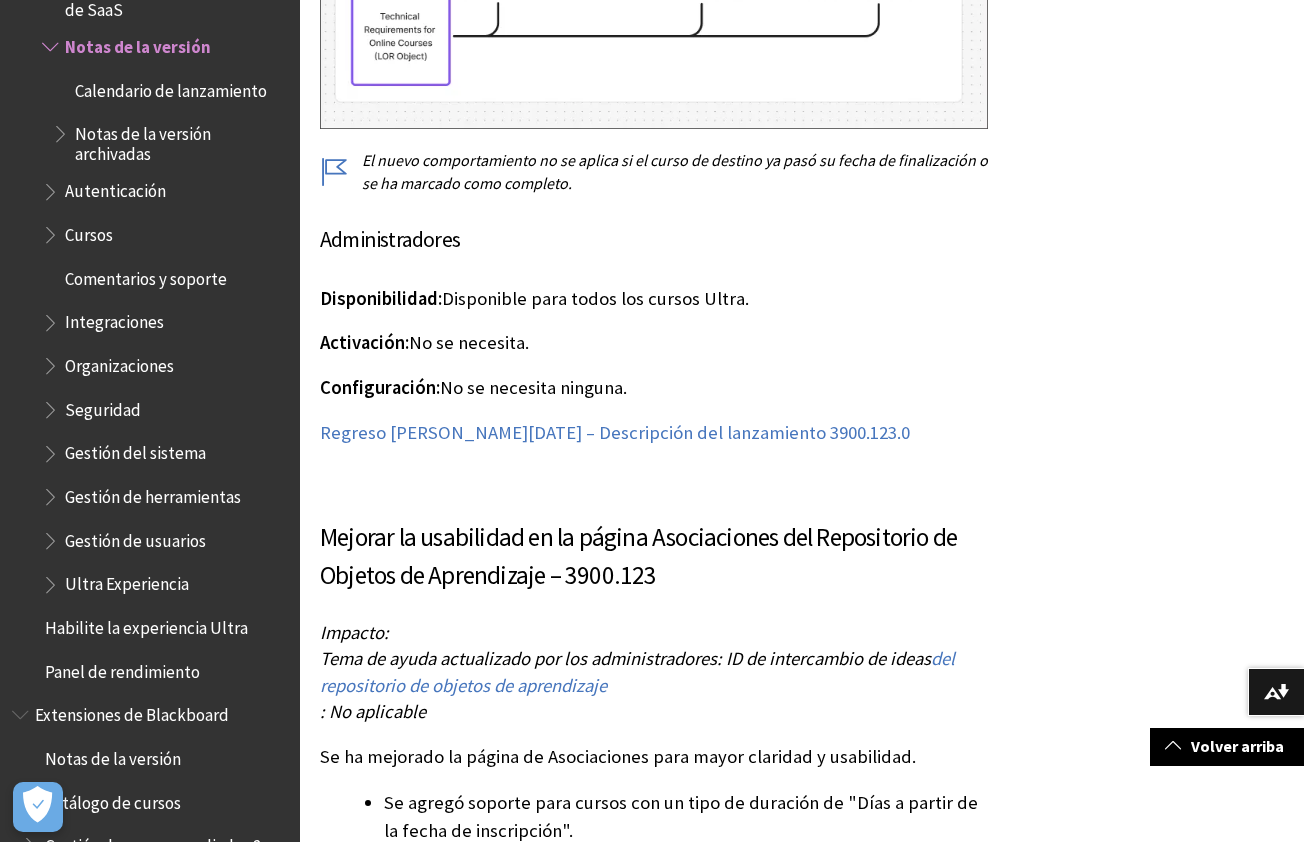 click at bounding box center [654, 482] 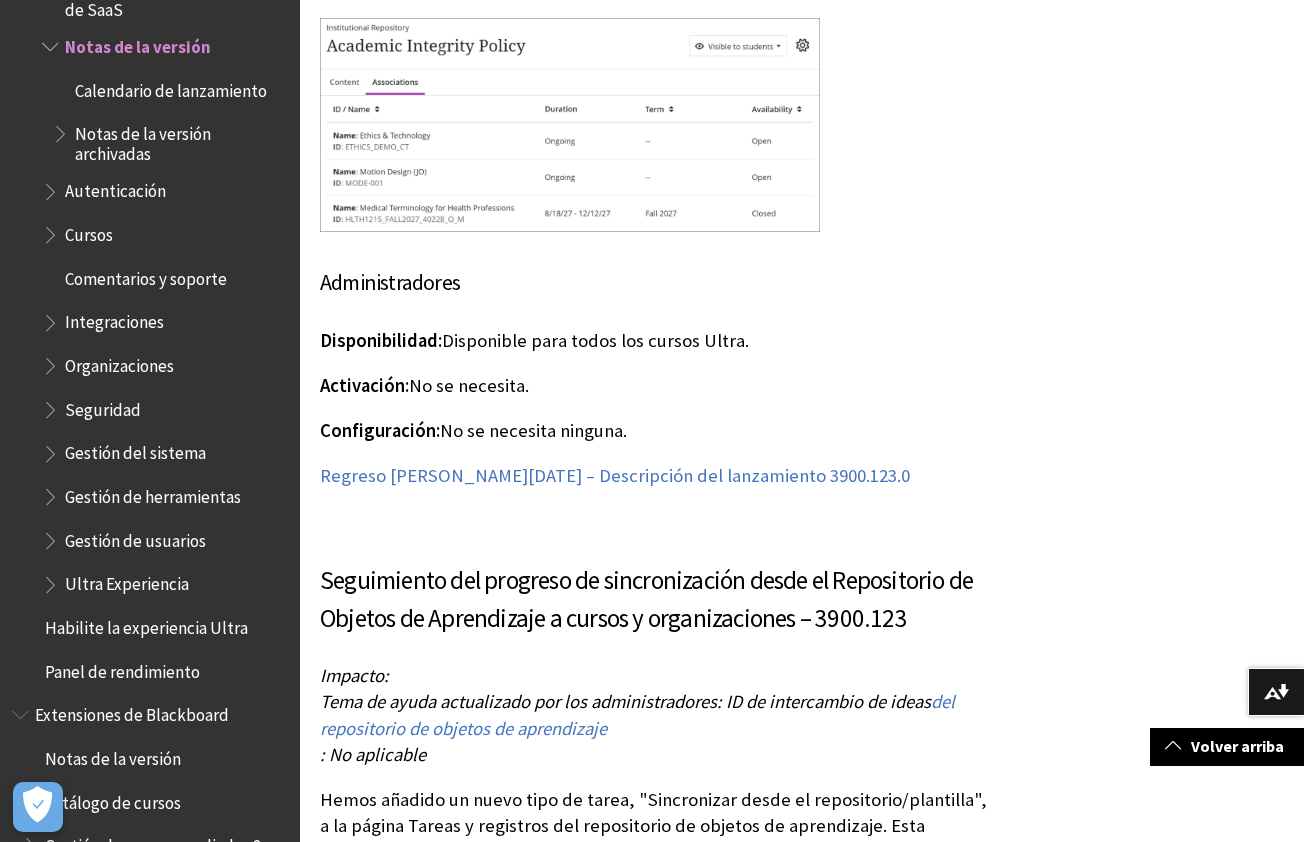 scroll, scrollTop: 7200, scrollLeft: 0, axis: vertical 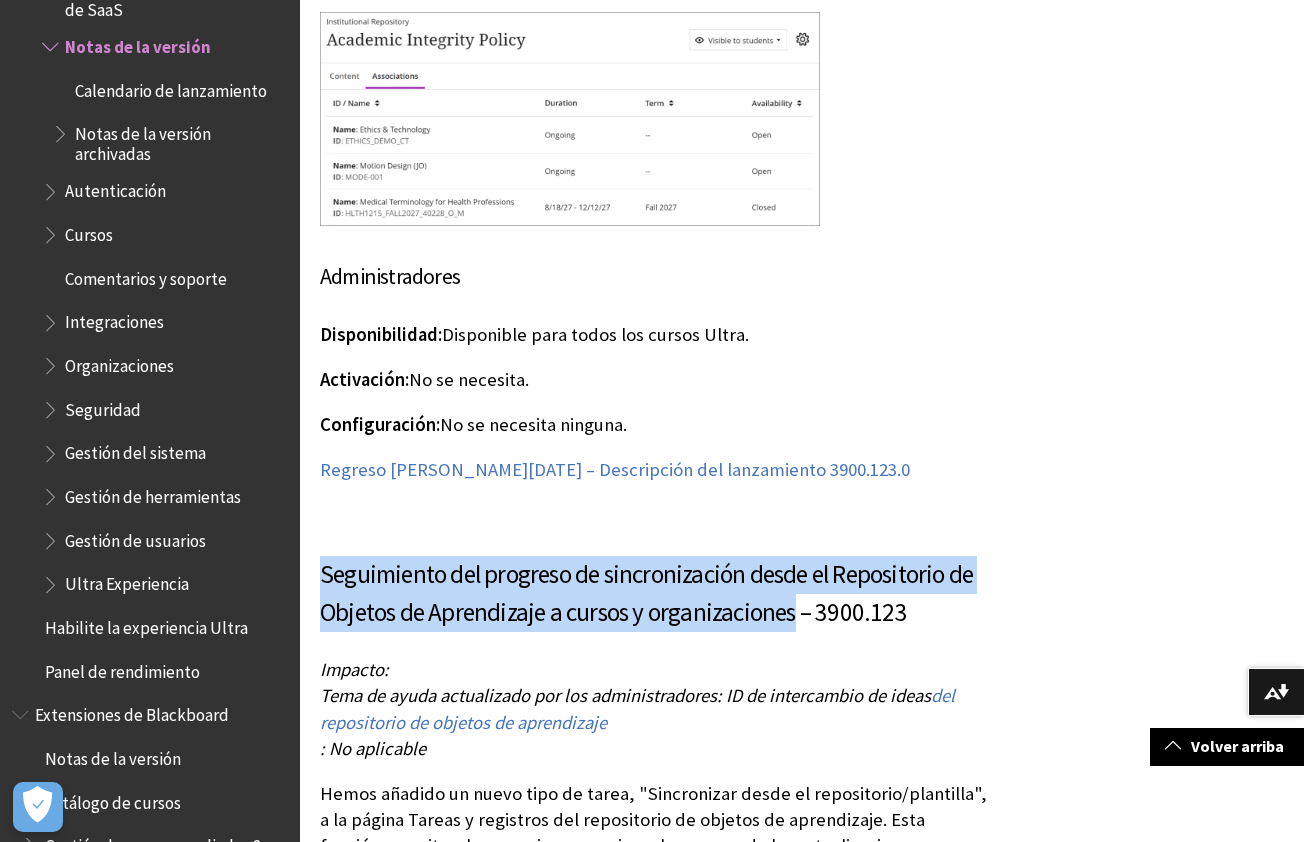 drag, startPoint x: 320, startPoint y: 576, endPoint x: 794, endPoint y: 610, distance: 475.21783 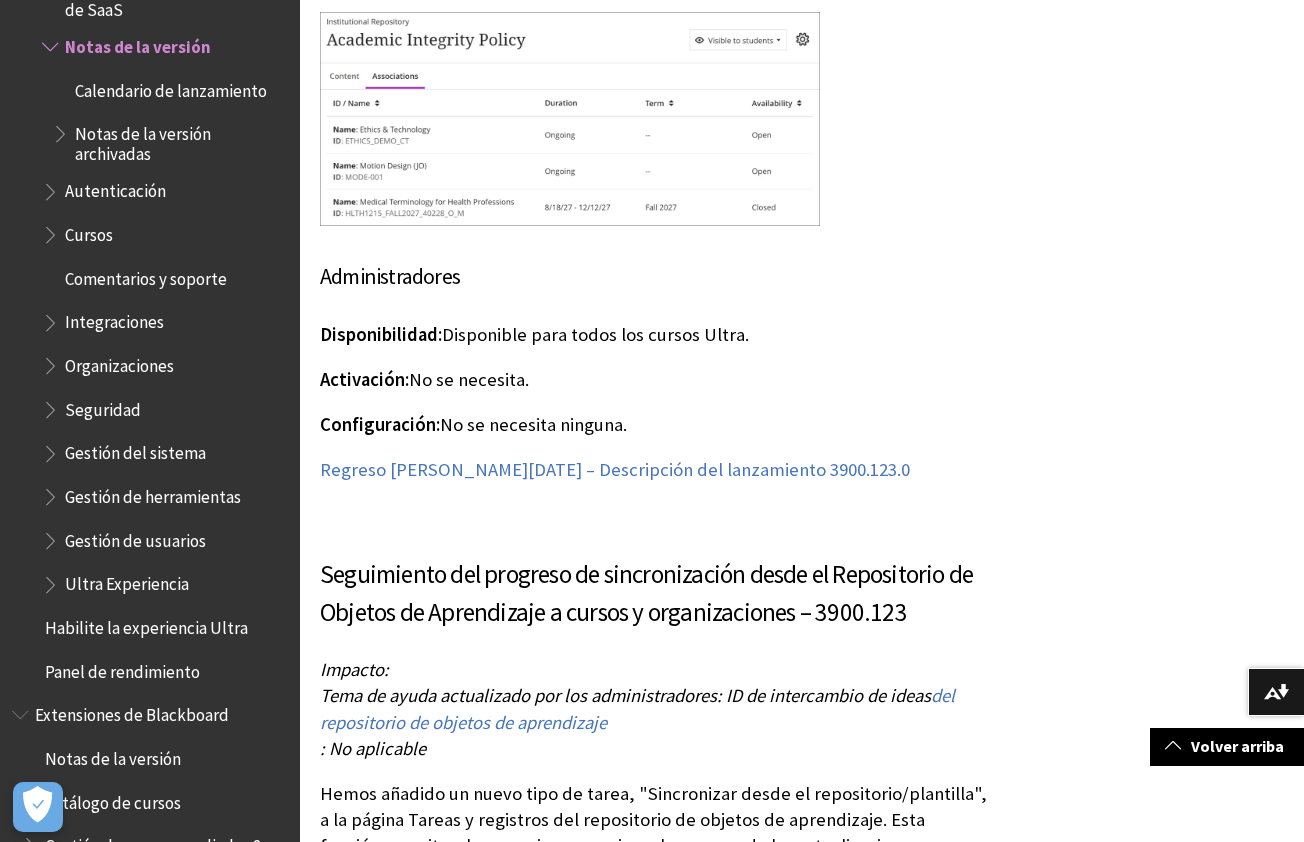 click at bounding box center (654, 519) 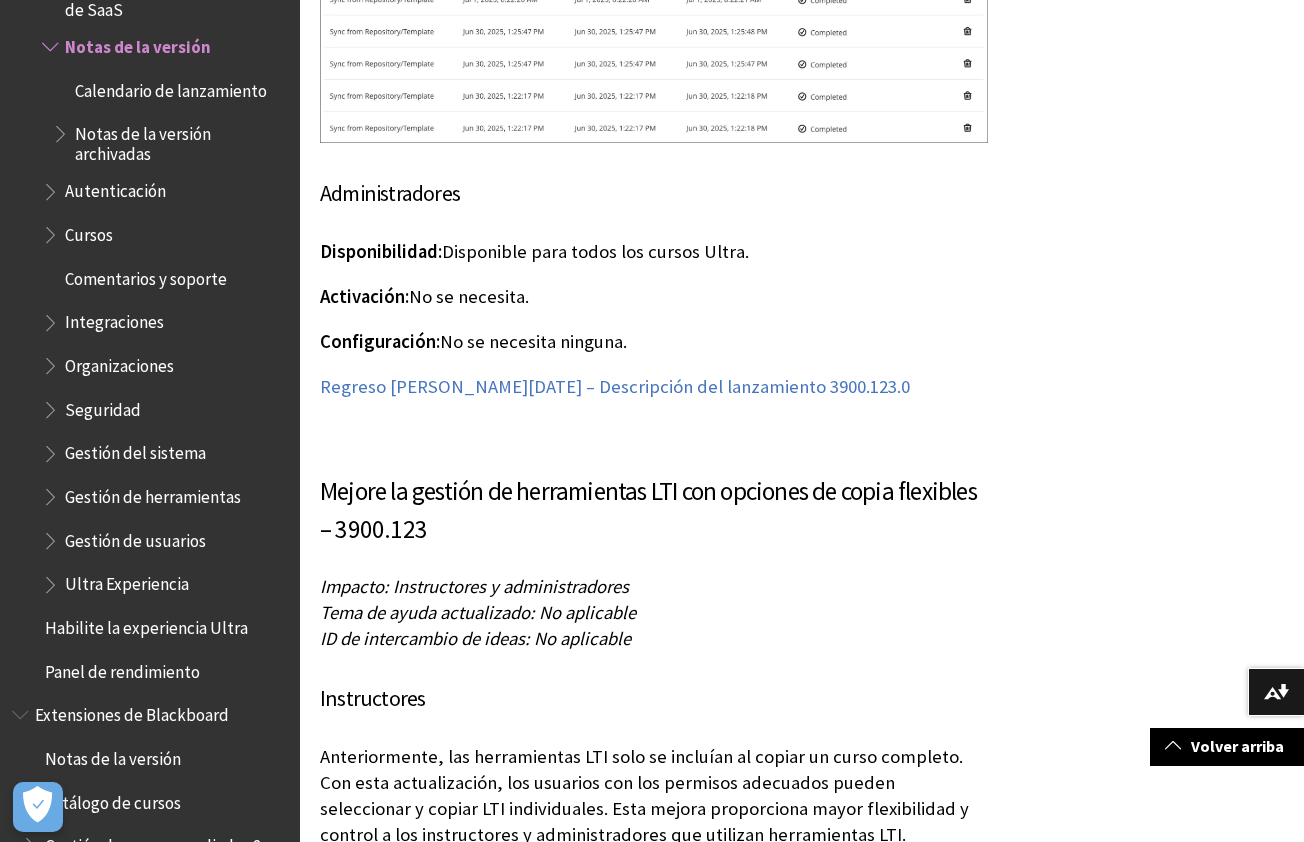 scroll, scrollTop: 8500, scrollLeft: 0, axis: vertical 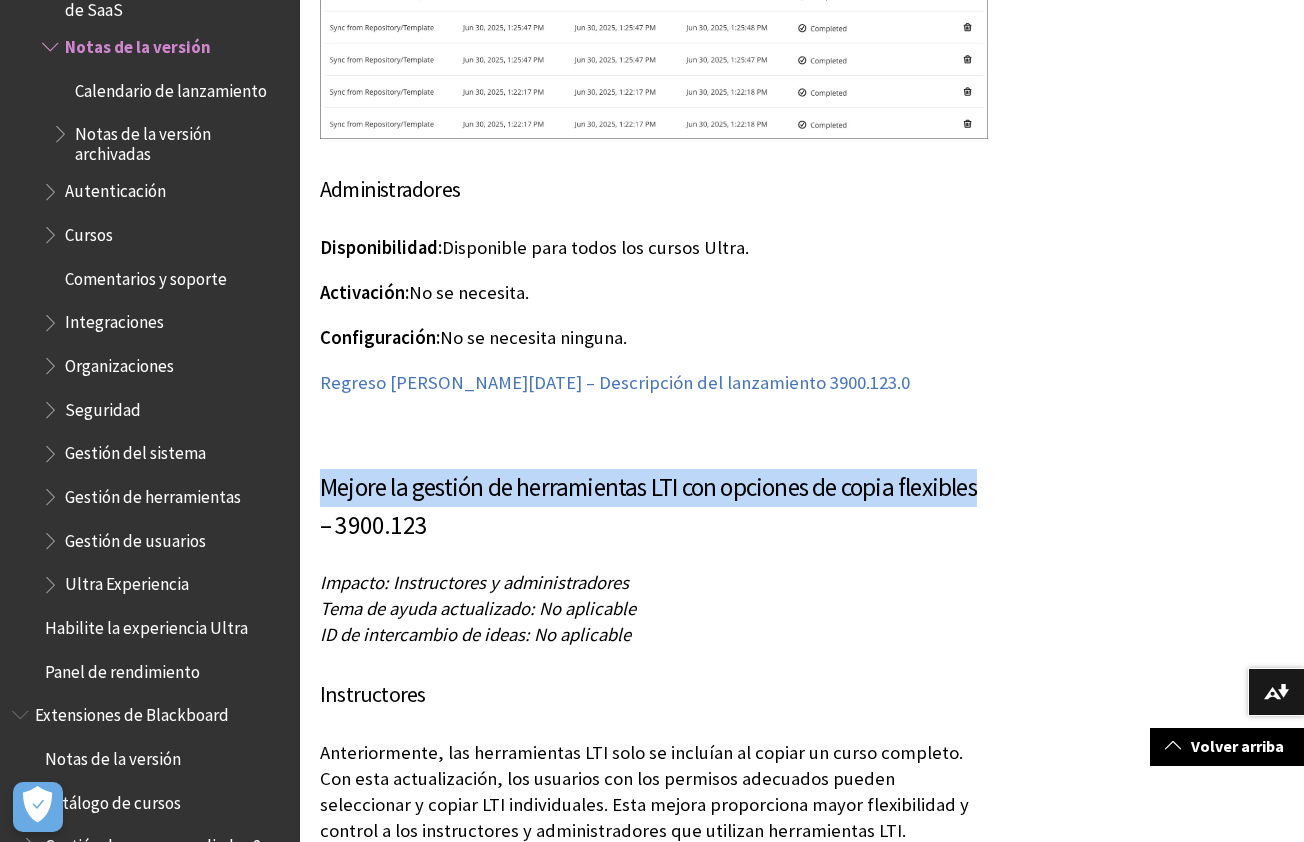 drag, startPoint x: 316, startPoint y: 486, endPoint x: 993, endPoint y: 488, distance: 677.0029 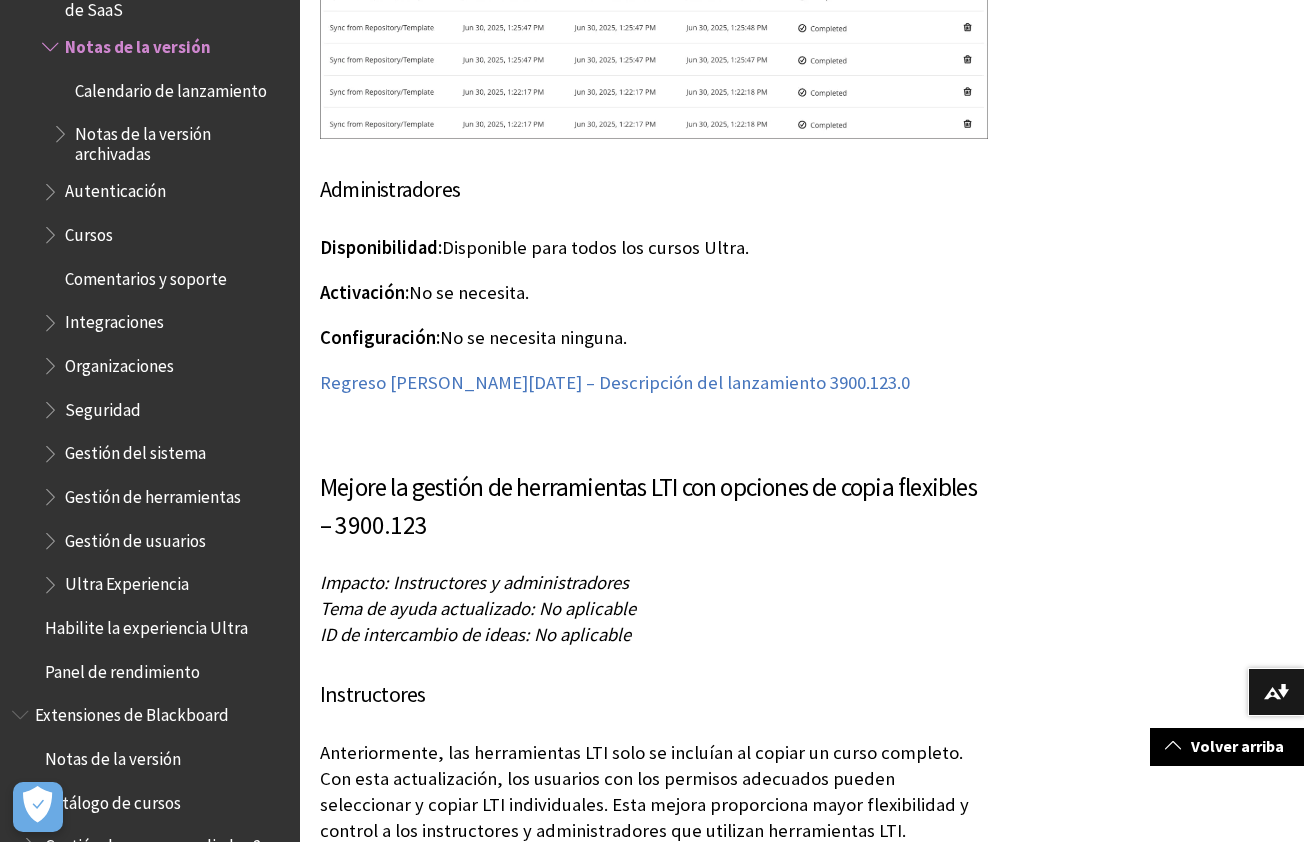 click on "Filter by Category
Show All
Course View: Original
?" at bounding box center [802, 21303] 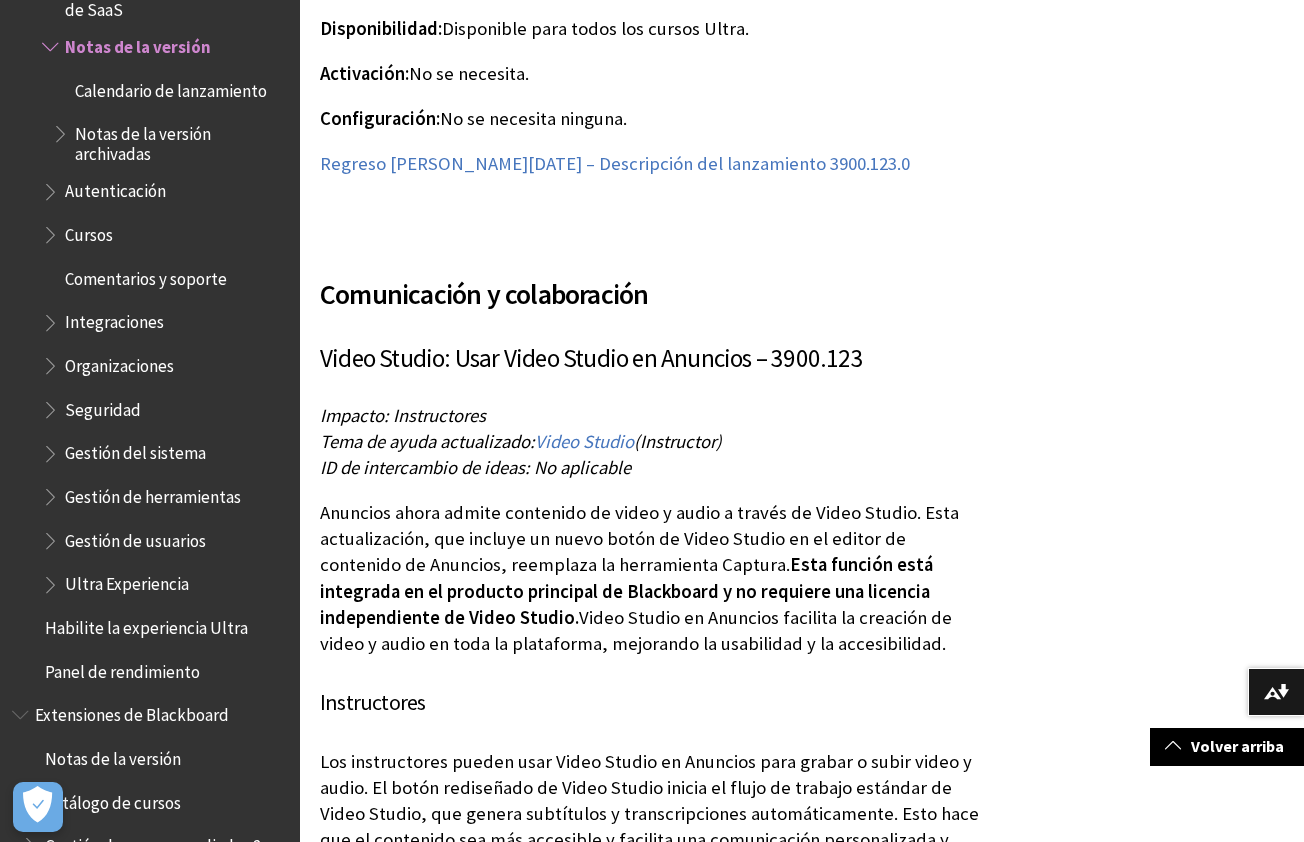 scroll, scrollTop: 9700, scrollLeft: 0, axis: vertical 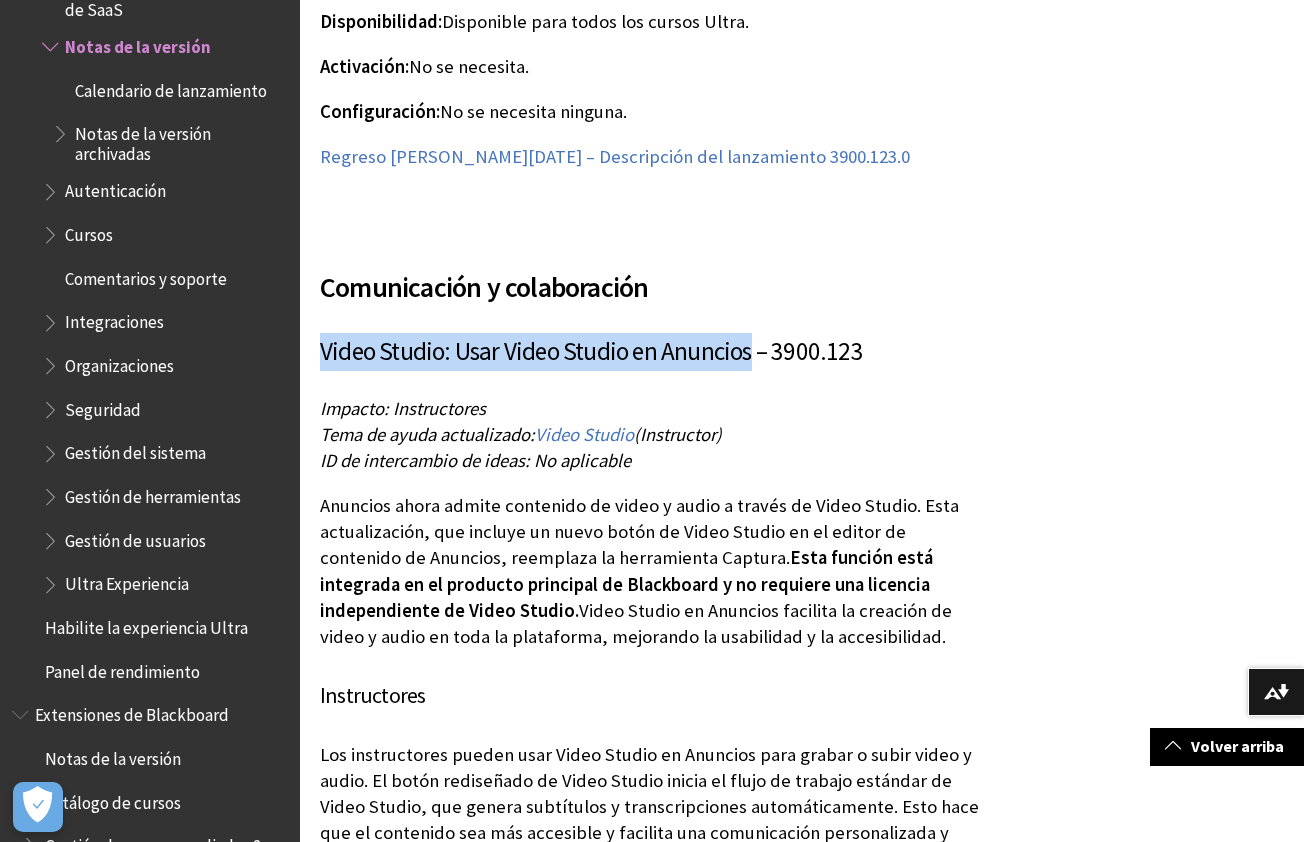 drag, startPoint x: 323, startPoint y: 352, endPoint x: 747, endPoint y: 357, distance: 424.02948 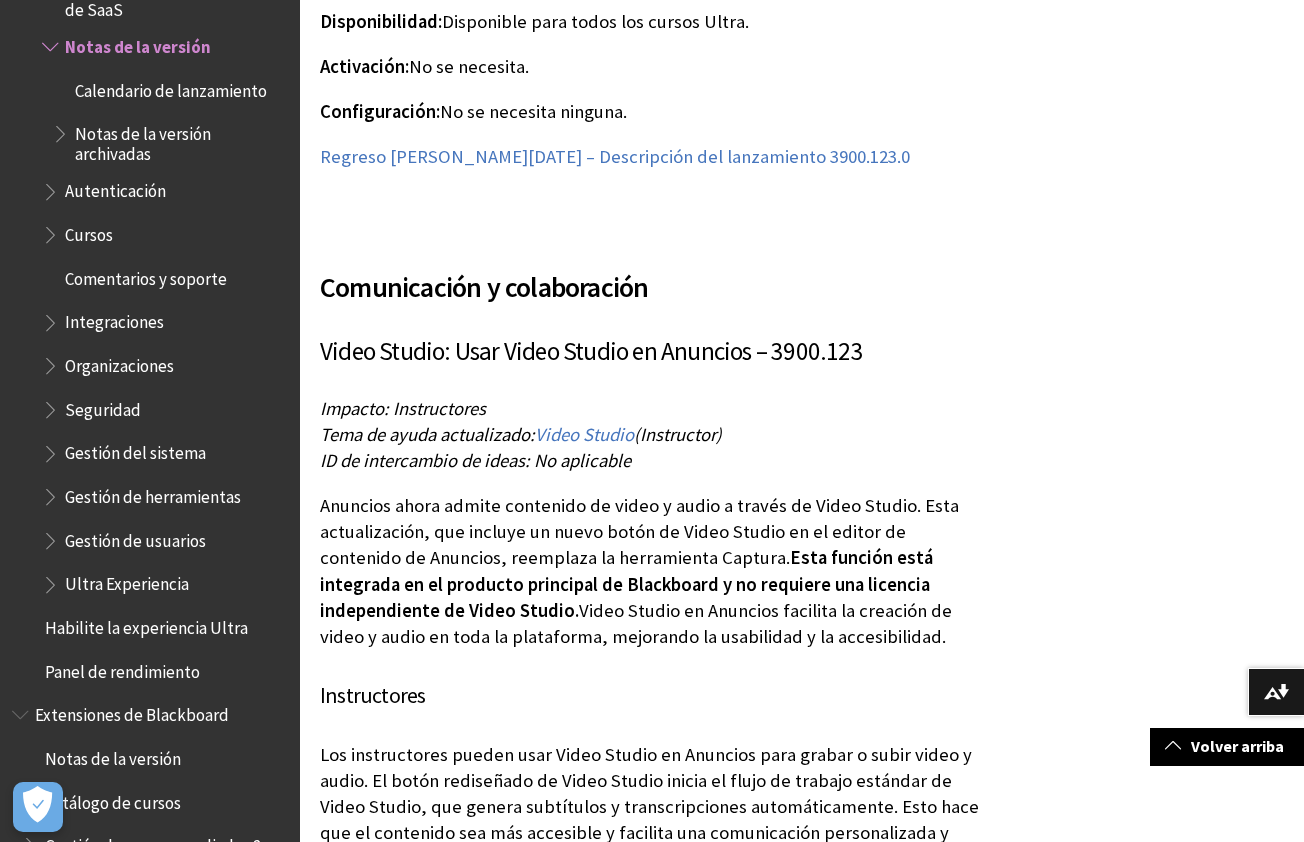 click on "Anuncios ahora admite contenido de video y audio a través de Video Studio. Esta actualización, que incluye un nuevo botón de Video Studio en el editor de contenido de Anuncios, reemplaza la herramienta Captura." at bounding box center (639, 531) 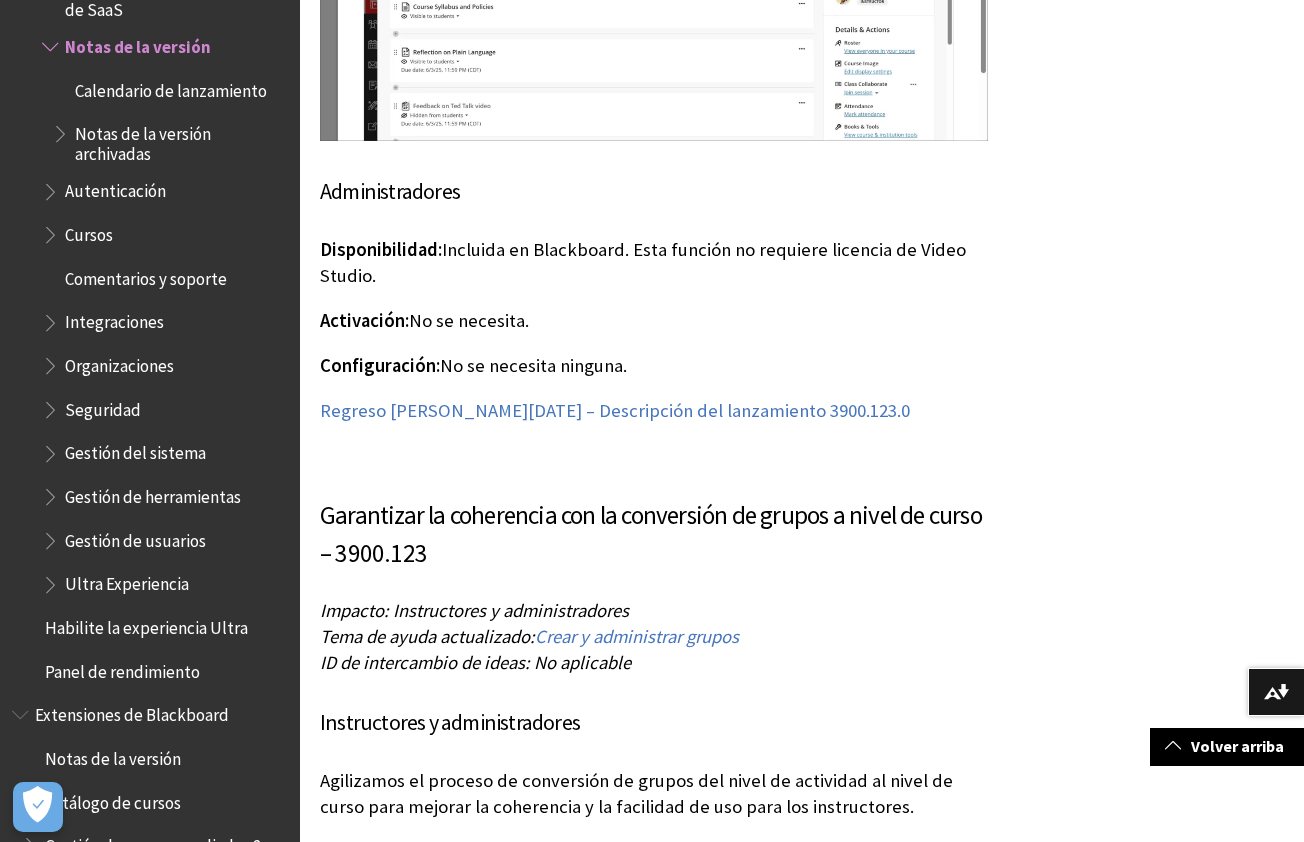 scroll, scrollTop: 10900, scrollLeft: 0, axis: vertical 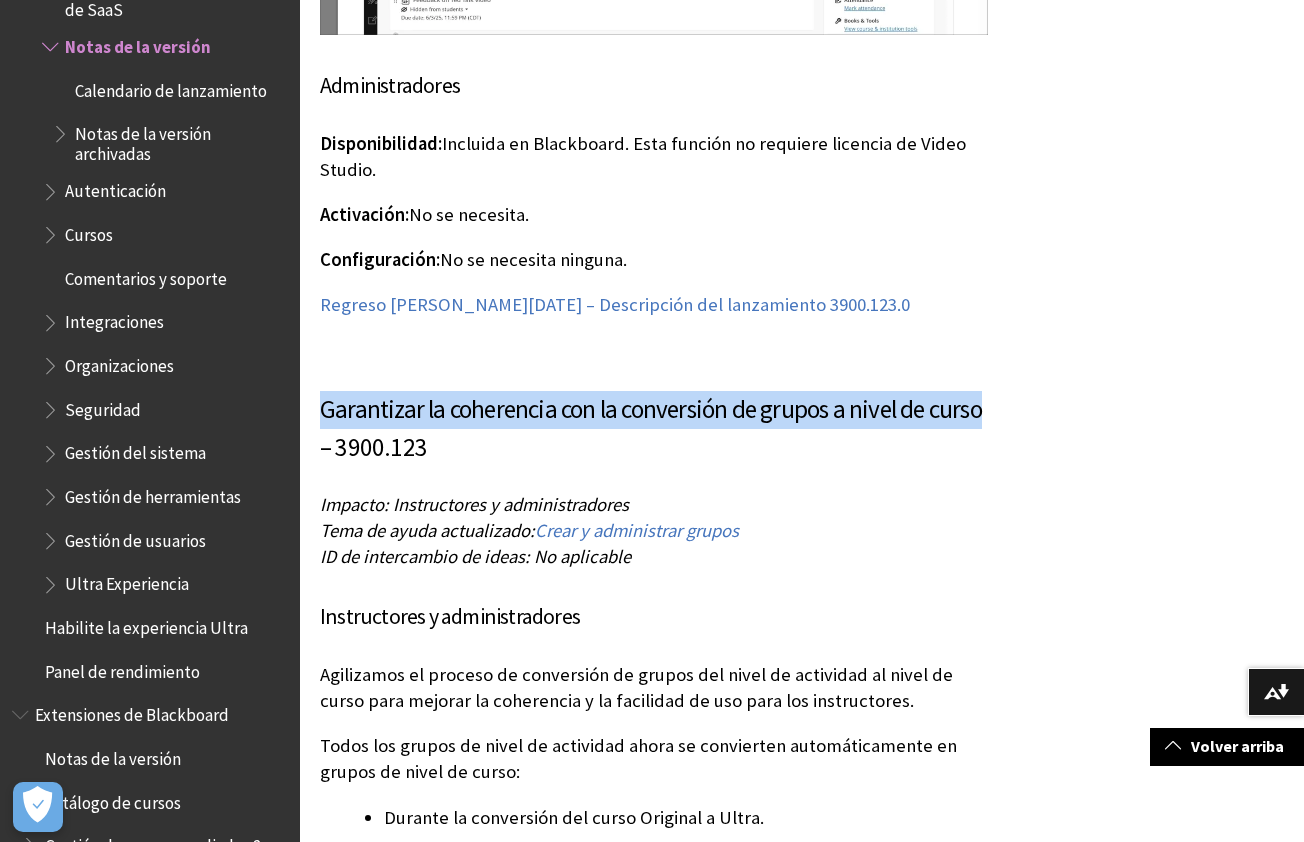 drag, startPoint x: 319, startPoint y: 381, endPoint x: 988, endPoint y: 394, distance: 669.1263 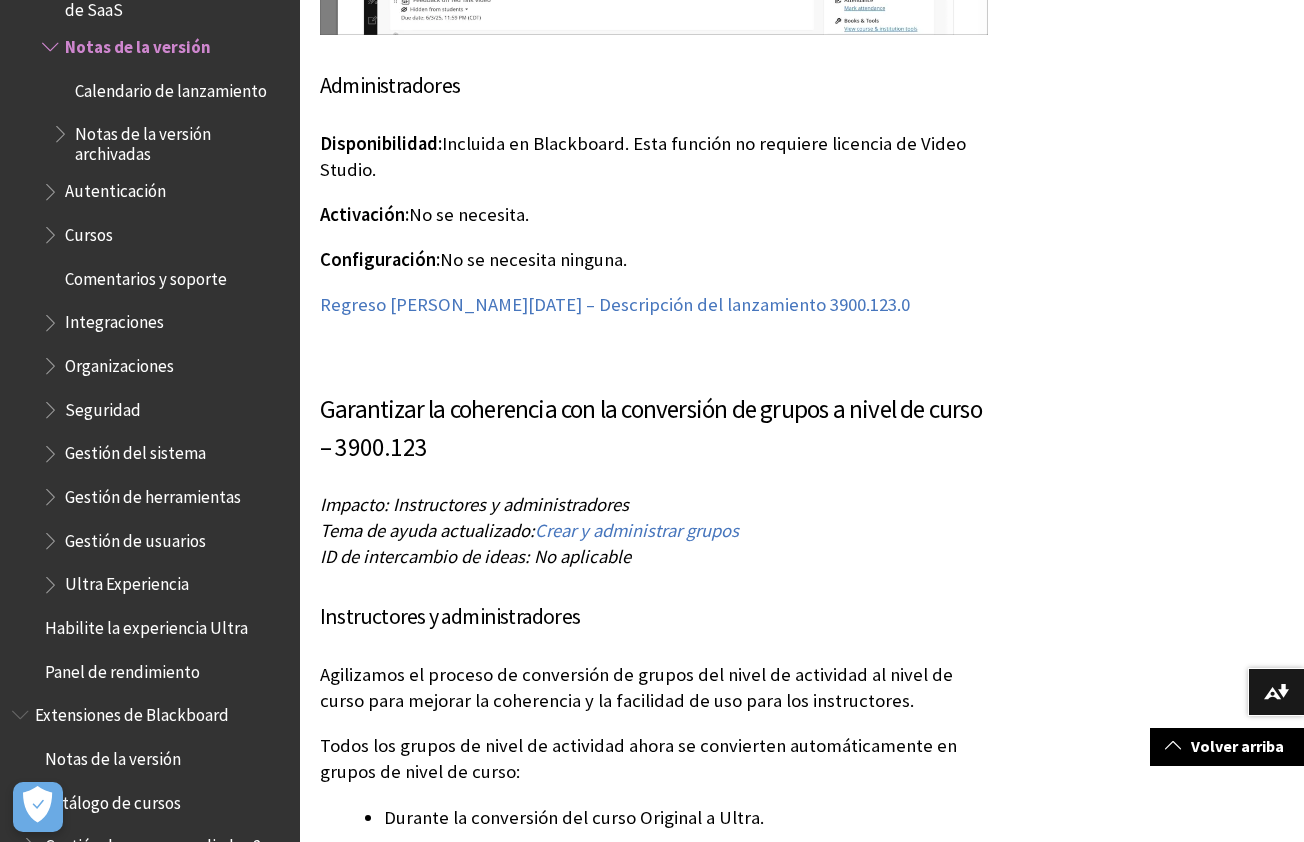 click on "Impacto: Instructores y administradores  Tema de ayuda actualizado:  Crear y administrar grupos  ID de intercambio de ideas: No aplicable" at bounding box center (654, 531) 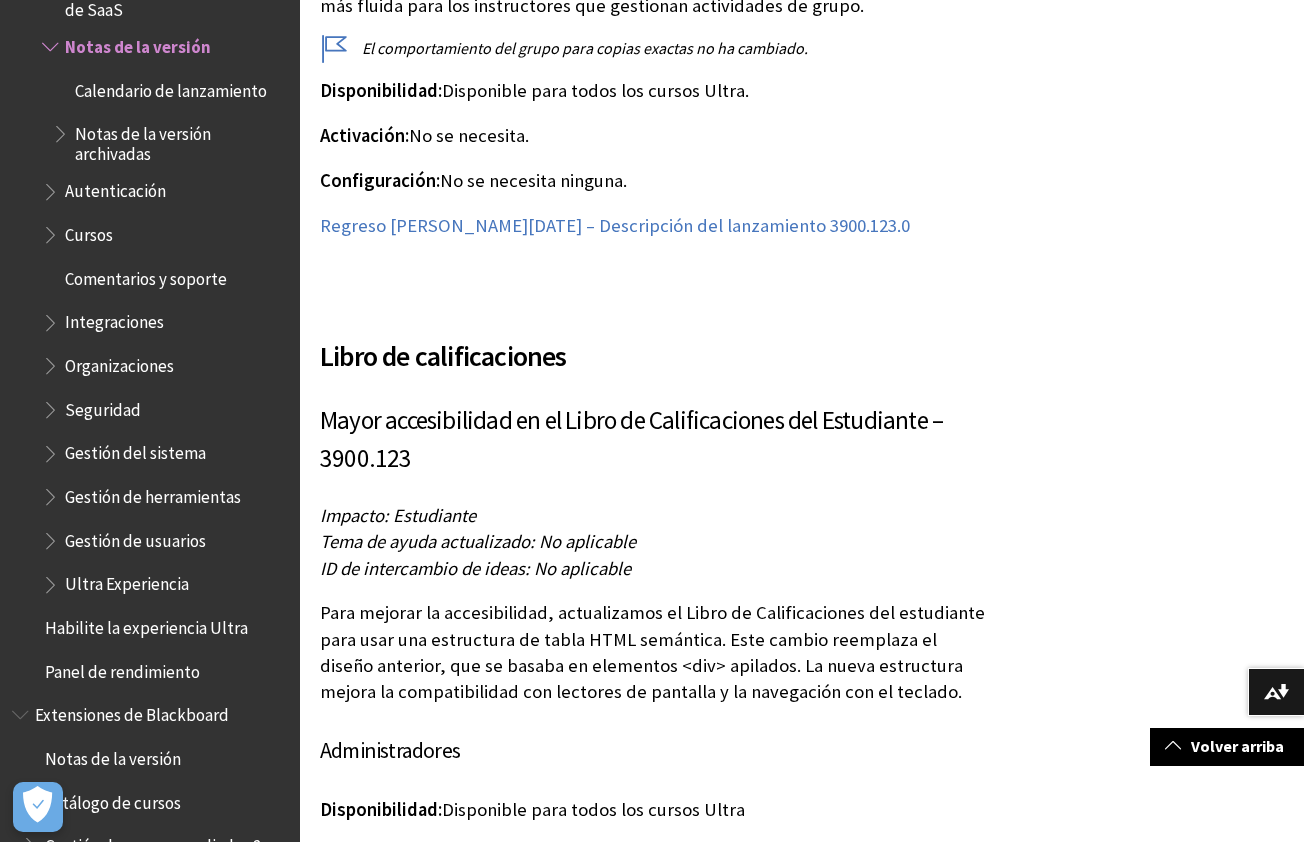 scroll, scrollTop: 11900, scrollLeft: 0, axis: vertical 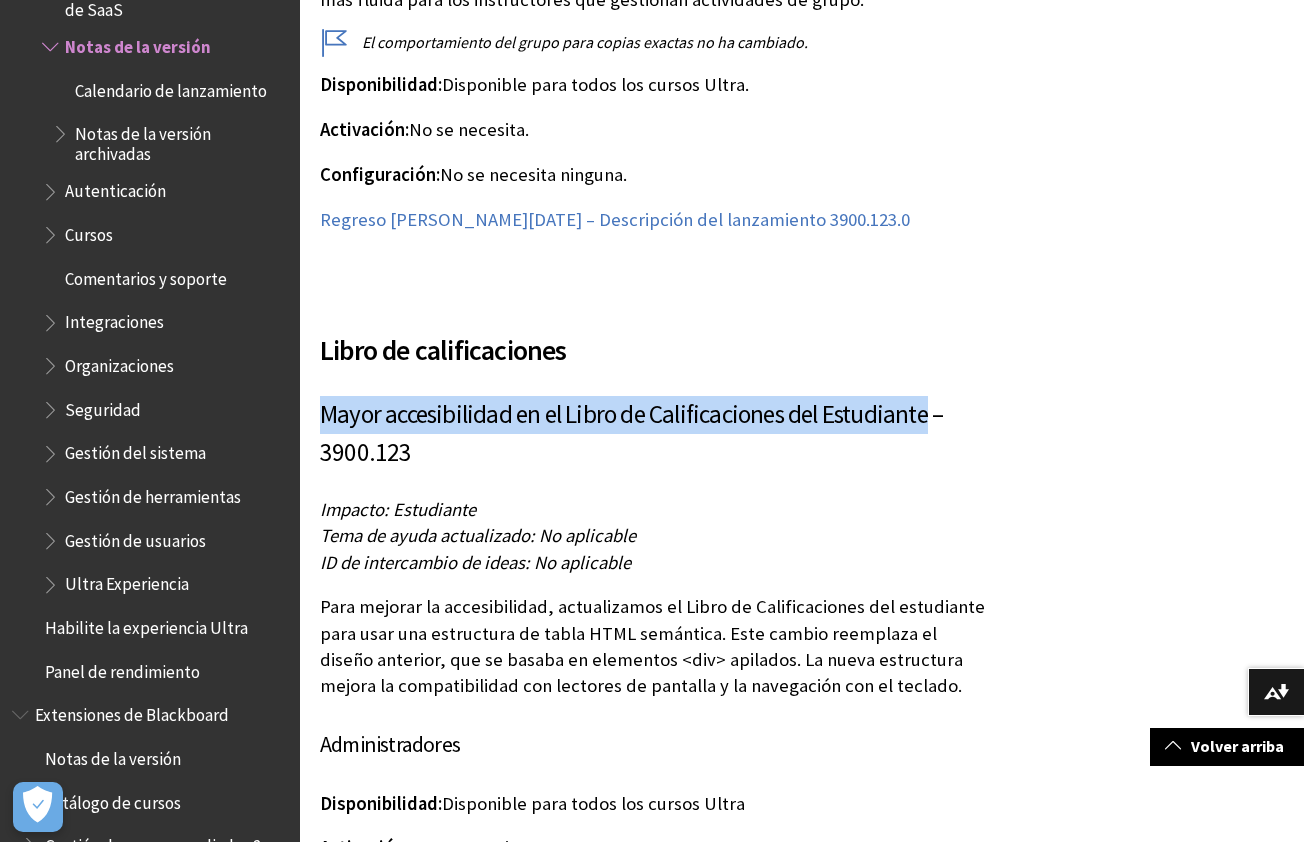 drag, startPoint x: 321, startPoint y: 388, endPoint x: 926, endPoint y: 395, distance: 605.04047 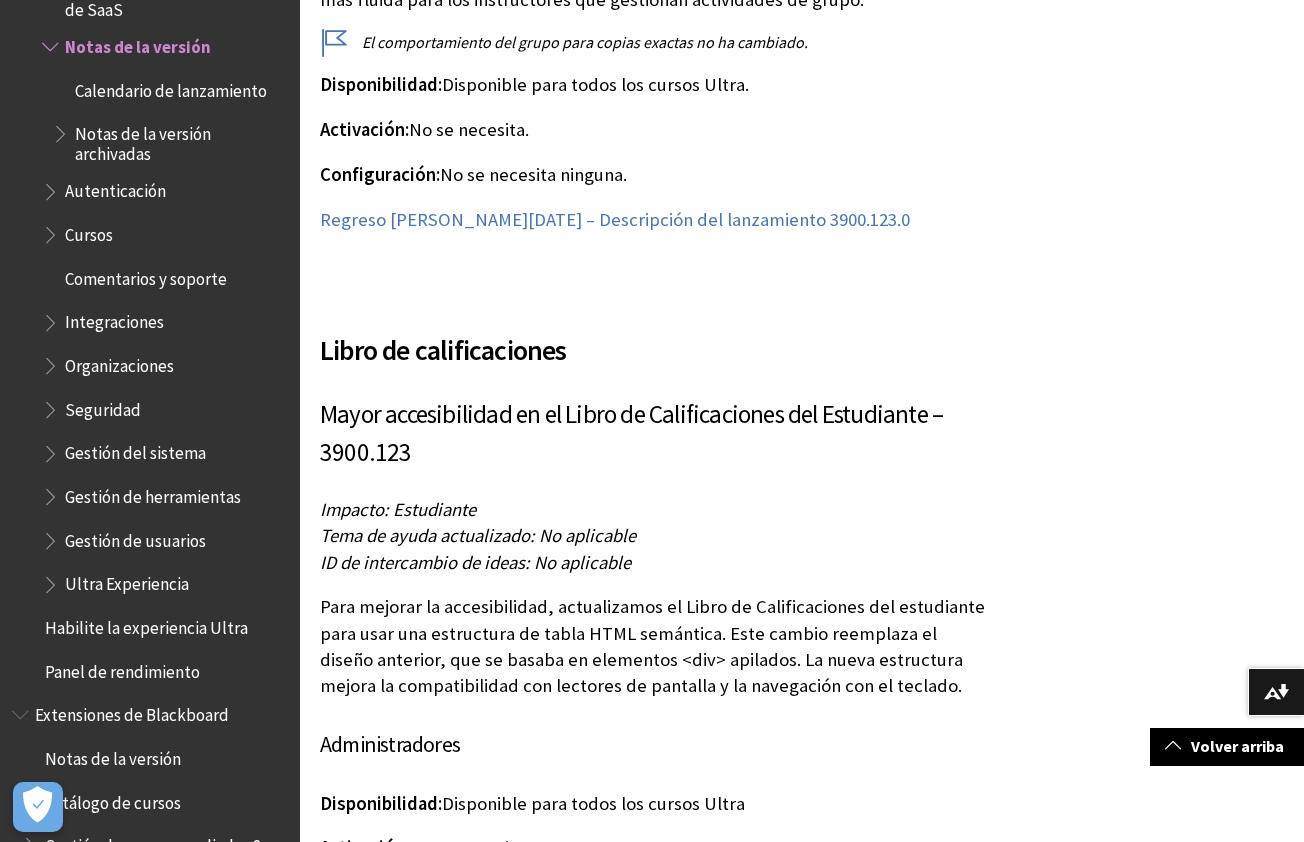 click on "Impacto: Estudiante  Tema de ayuda actualizado: No aplicable  ID de intercambio de ideas: No aplicable" at bounding box center (654, 536) 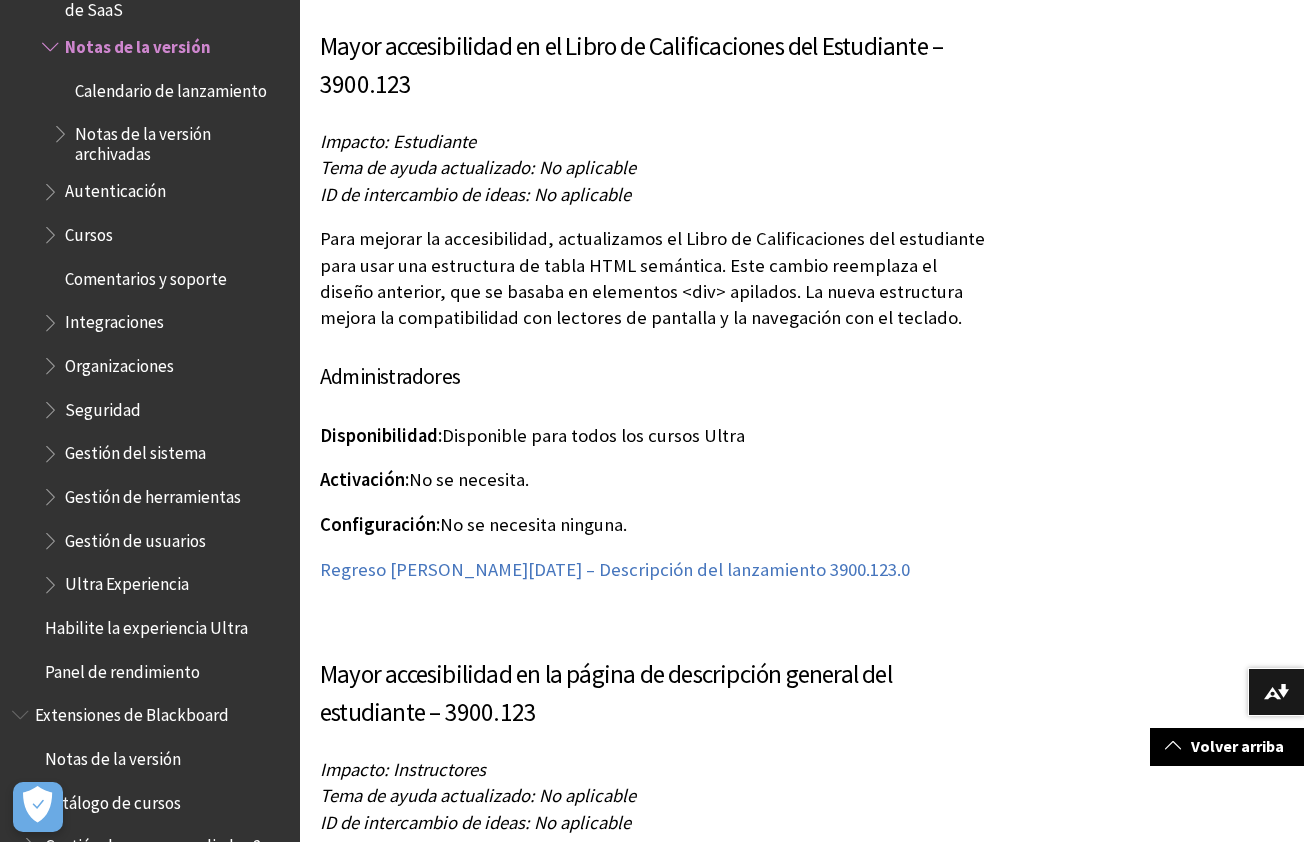 scroll, scrollTop: 12300, scrollLeft: 0, axis: vertical 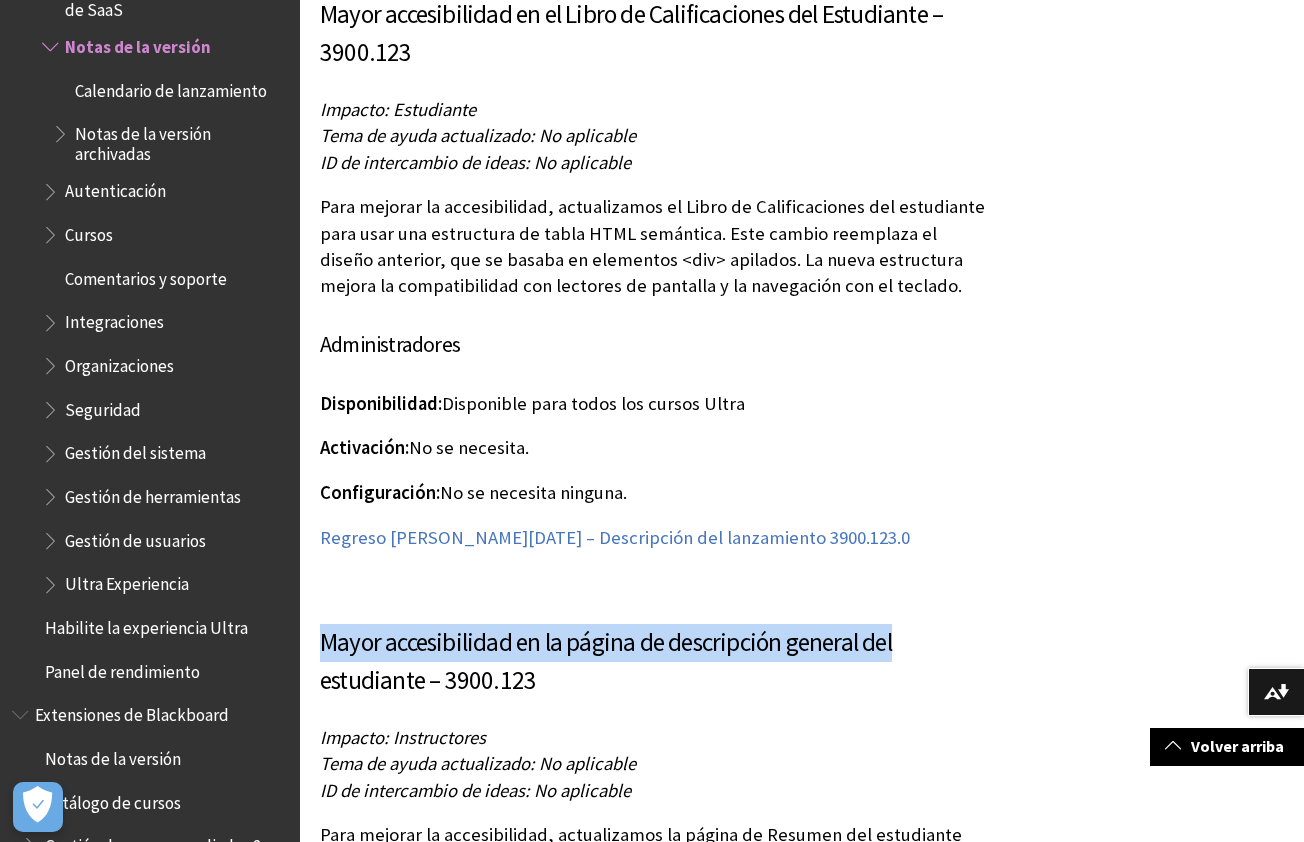 drag, startPoint x: 322, startPoint y: 616, endPoint x: 898, endPoint y: 598, distance: 576.2812 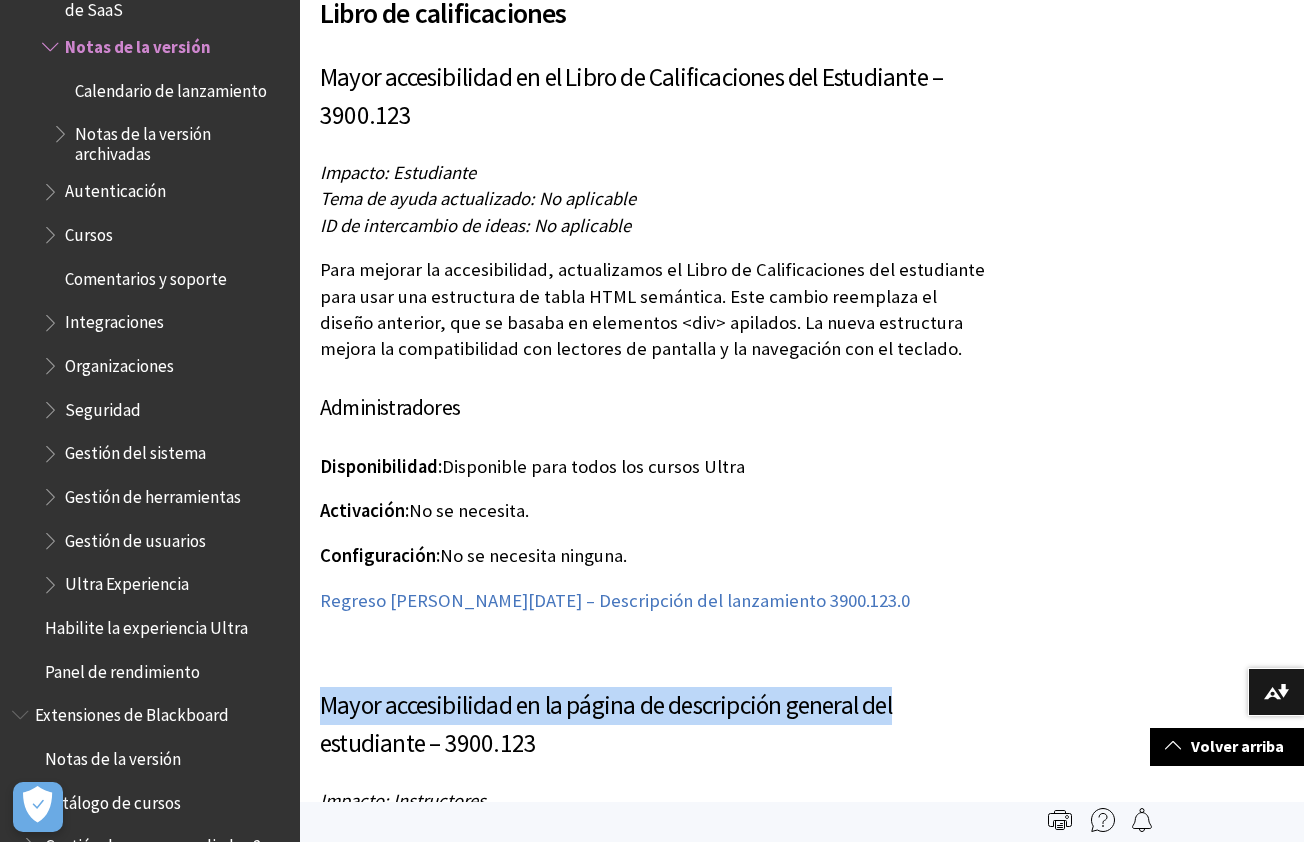 scroll, scrollTop: 12200, scrollLeft: 0, axis: vertical 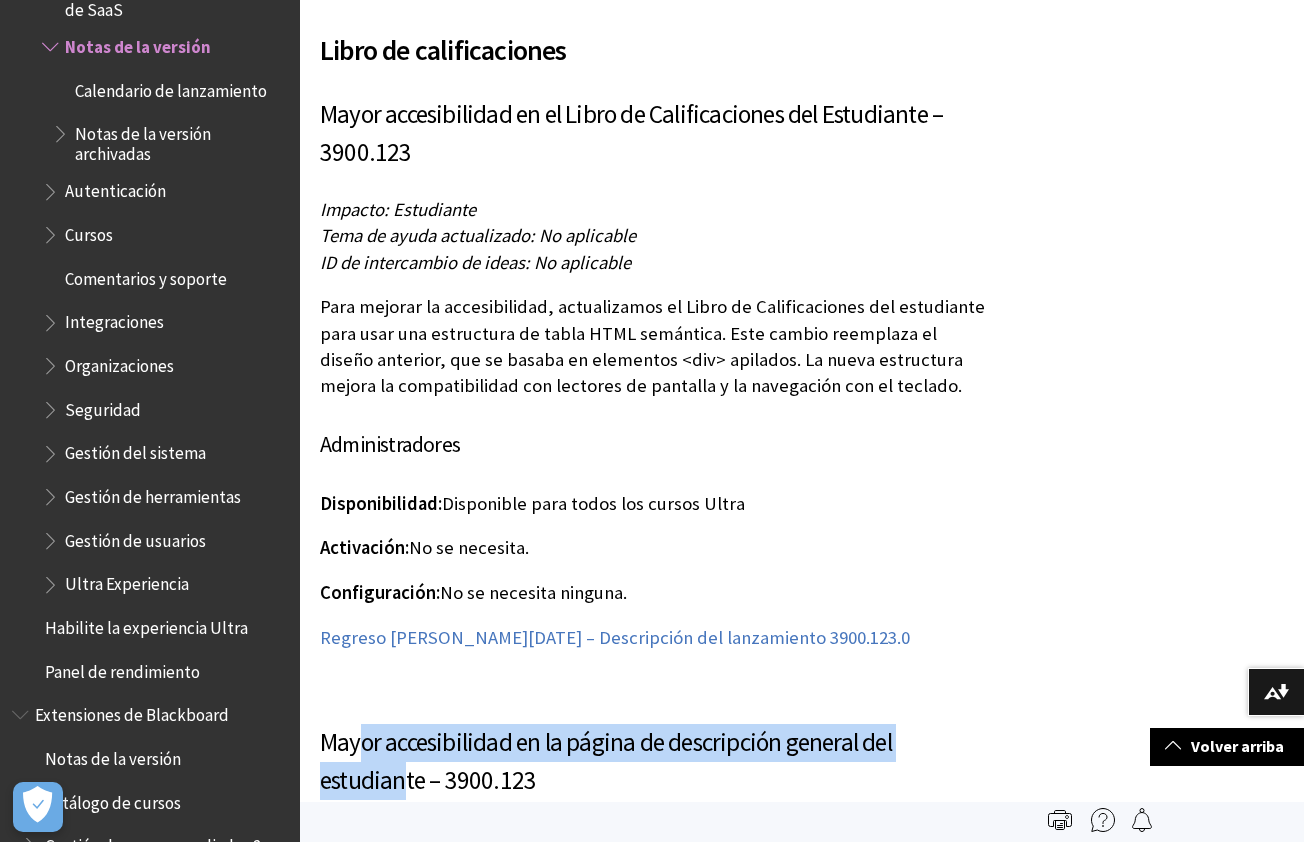 drag, startPoint x: 402, startPoint y: 762, endPoint x: 359, endPoint y: 722, distance: 58.728188 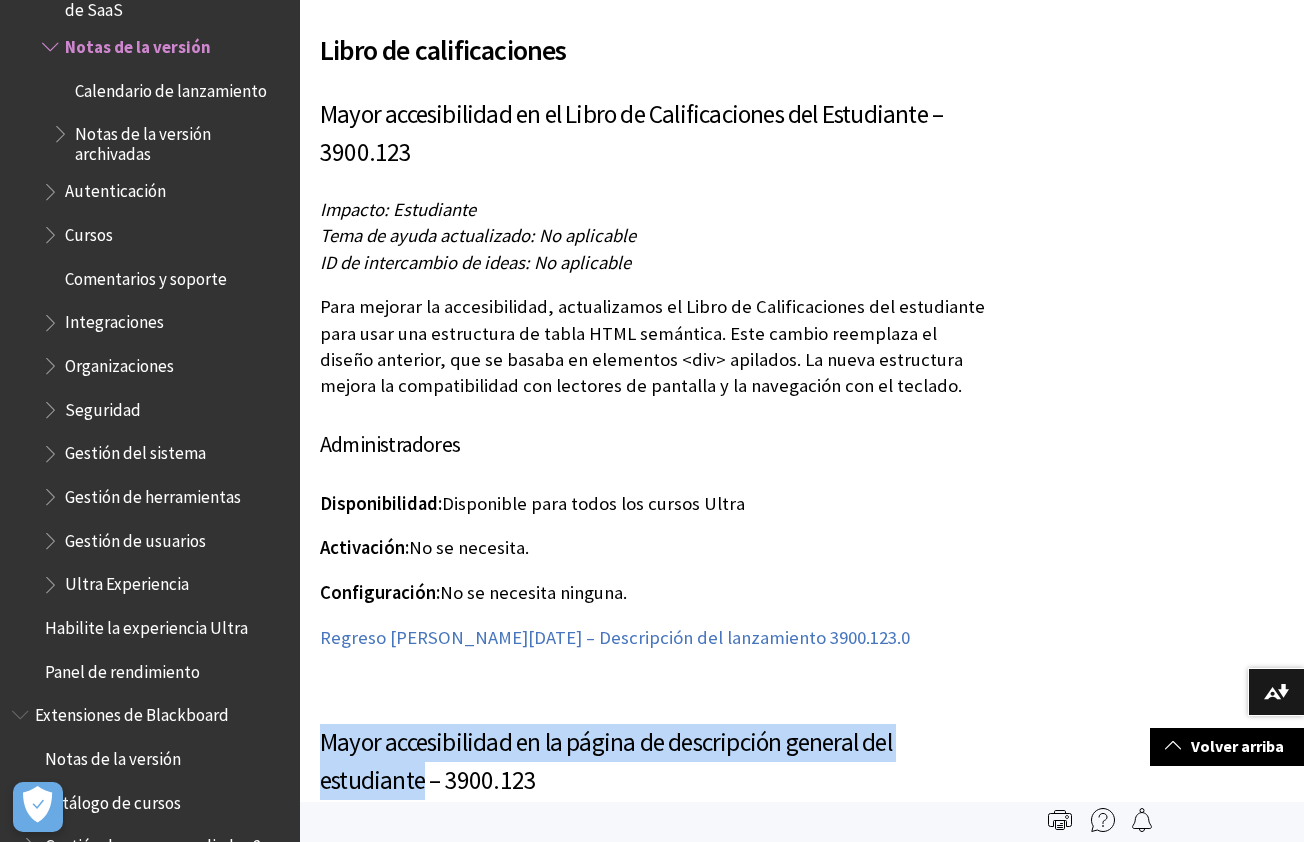 drag, startPoint x: 419, startPoint y: 748, endPoint x: 326, endPoint y: 709, distance: 100.84642 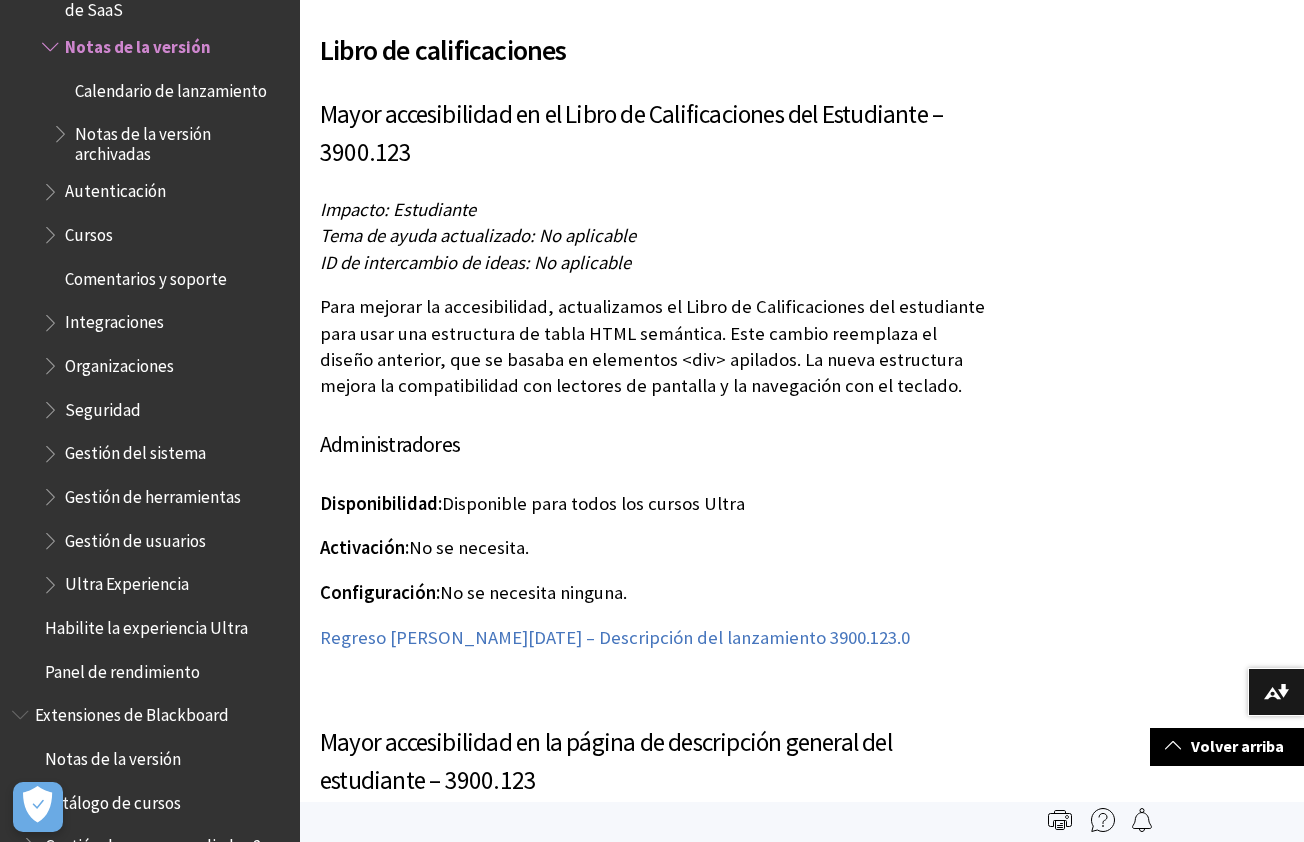 drag, startPoint x: 1227, startPoint y: 558, endPoint x: 1167, endPoint y: 568, distance: 60.827625 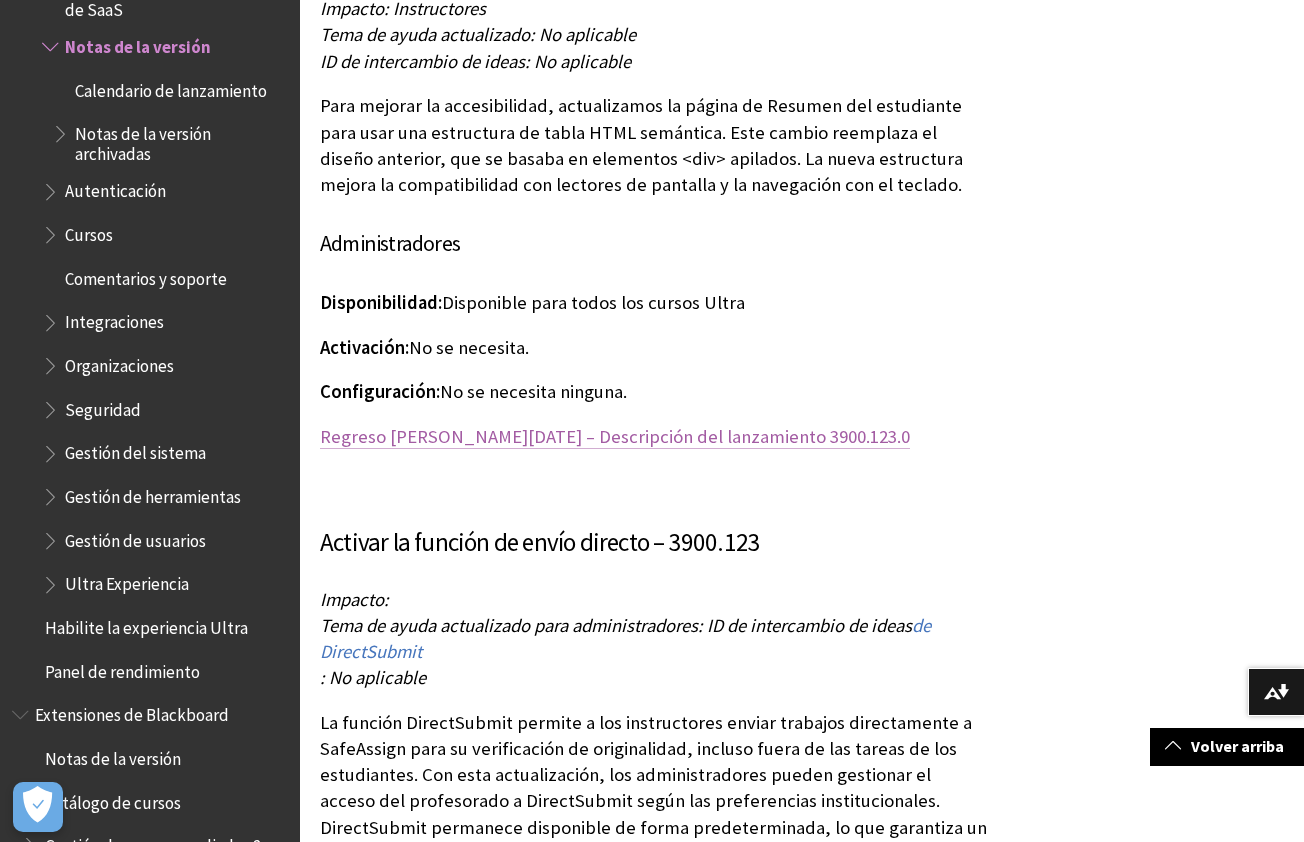 scroll, scrollTop: 13100, scrollLeft: 0, axis: vertical 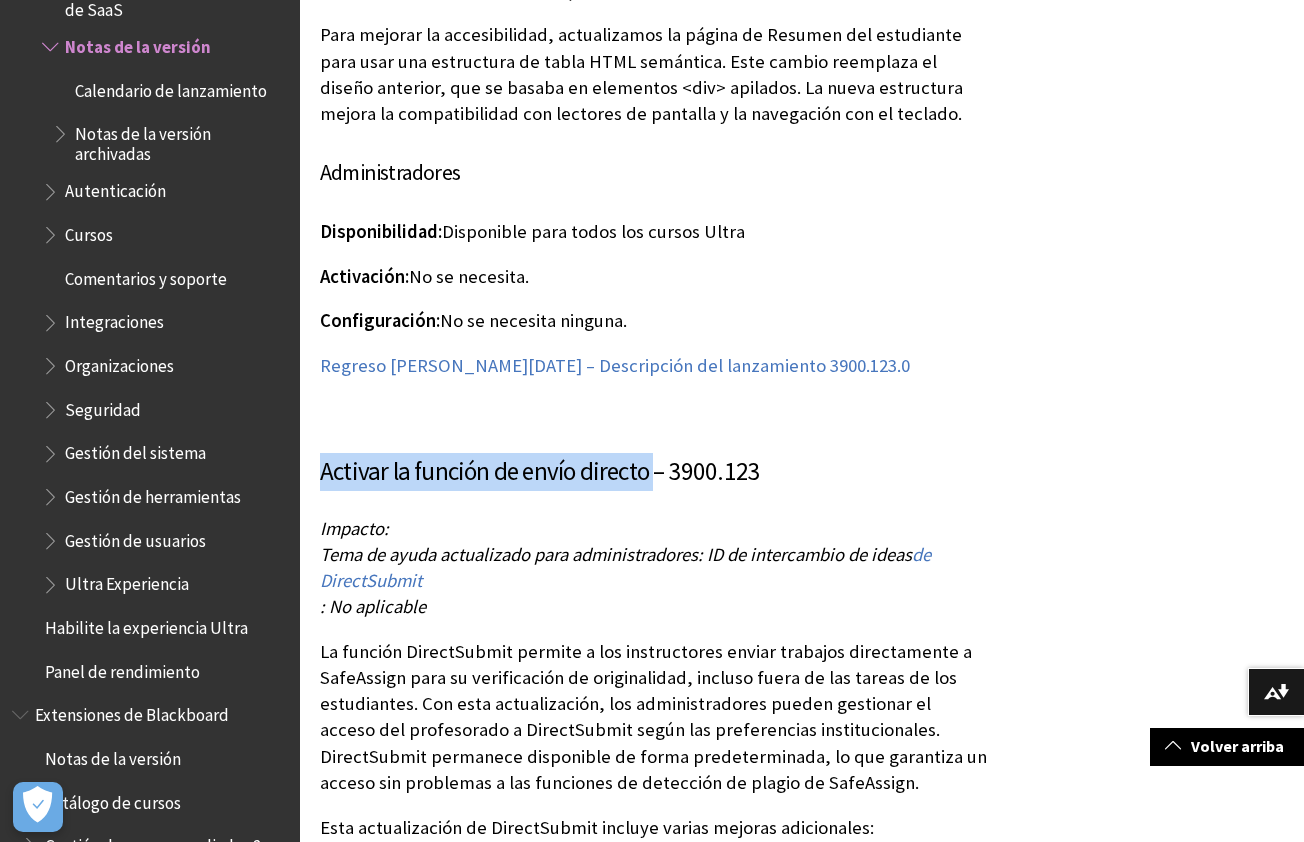drag, startPoint x: 326, startPoint y: 456, endPoint x: 651, endPoint y: 444, distance: 325.22147 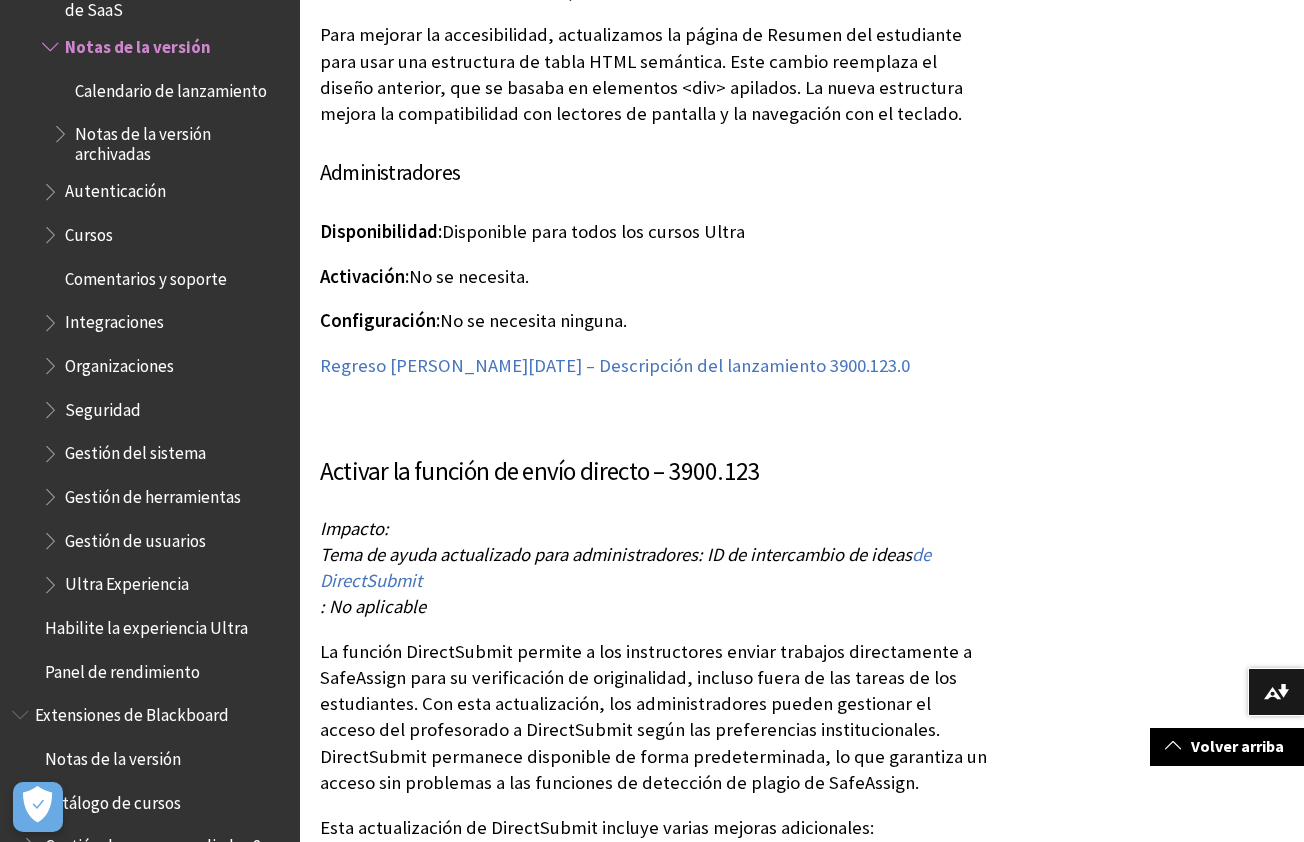 click on "Impacto:  Tema de ayuda actualizado para administradores: ID de intercambio de ideas  de DirectSubmit  : No aplicable" at bounding box center [654, 568] 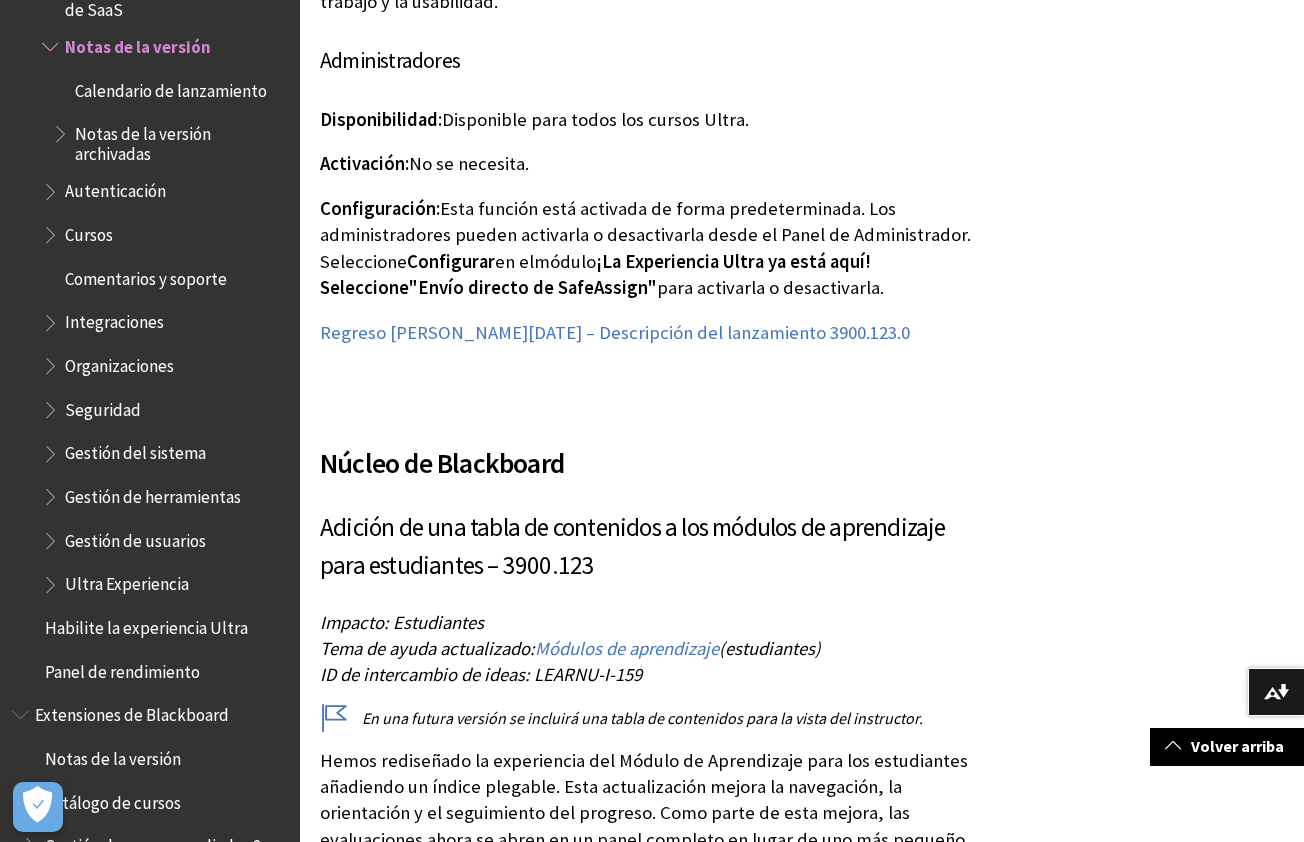 scroll, scrollTop: 14400, scrollLeft: 0, axis: vertical 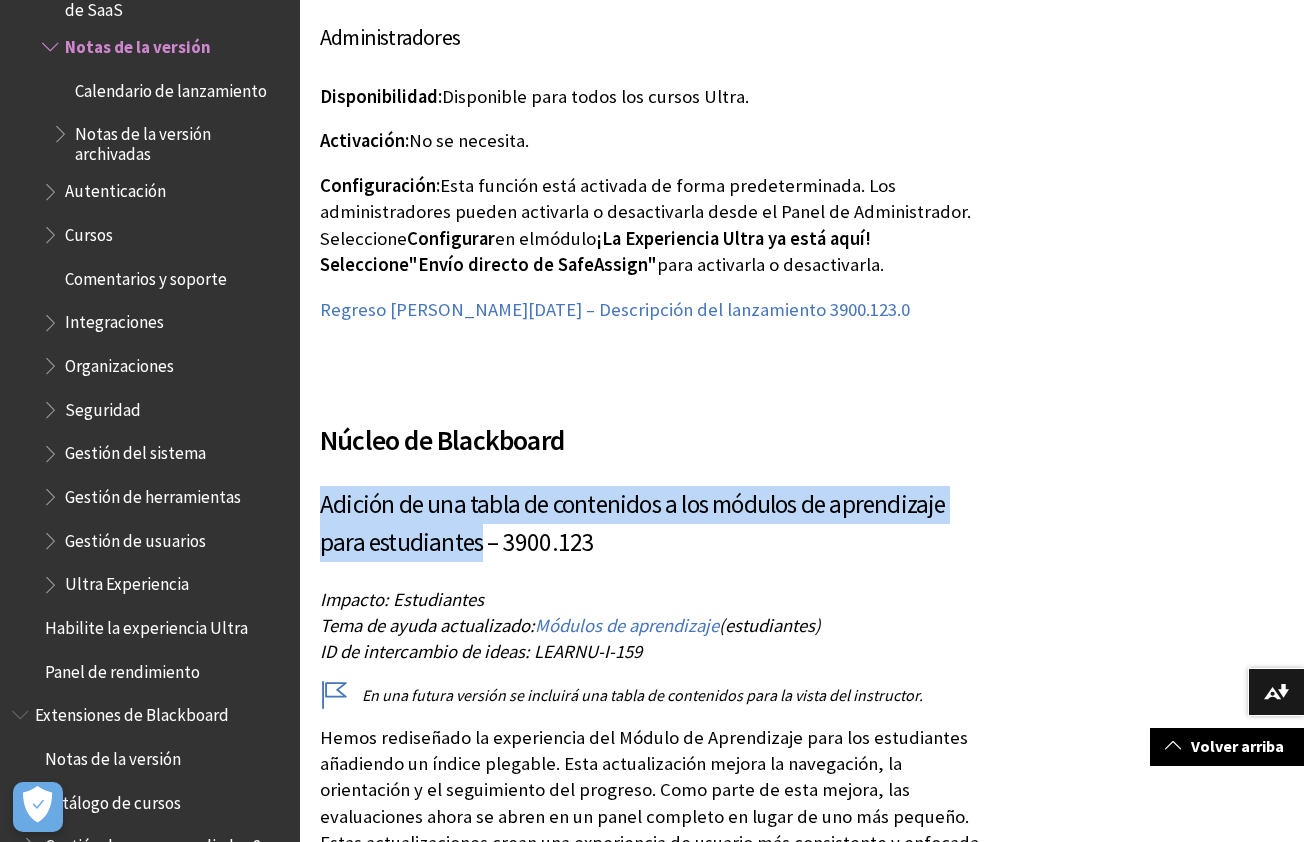drag, startPoint x: 323, startPoint y: 481, endPoint x: 481, endPoint y: 524, distance: 163.74675 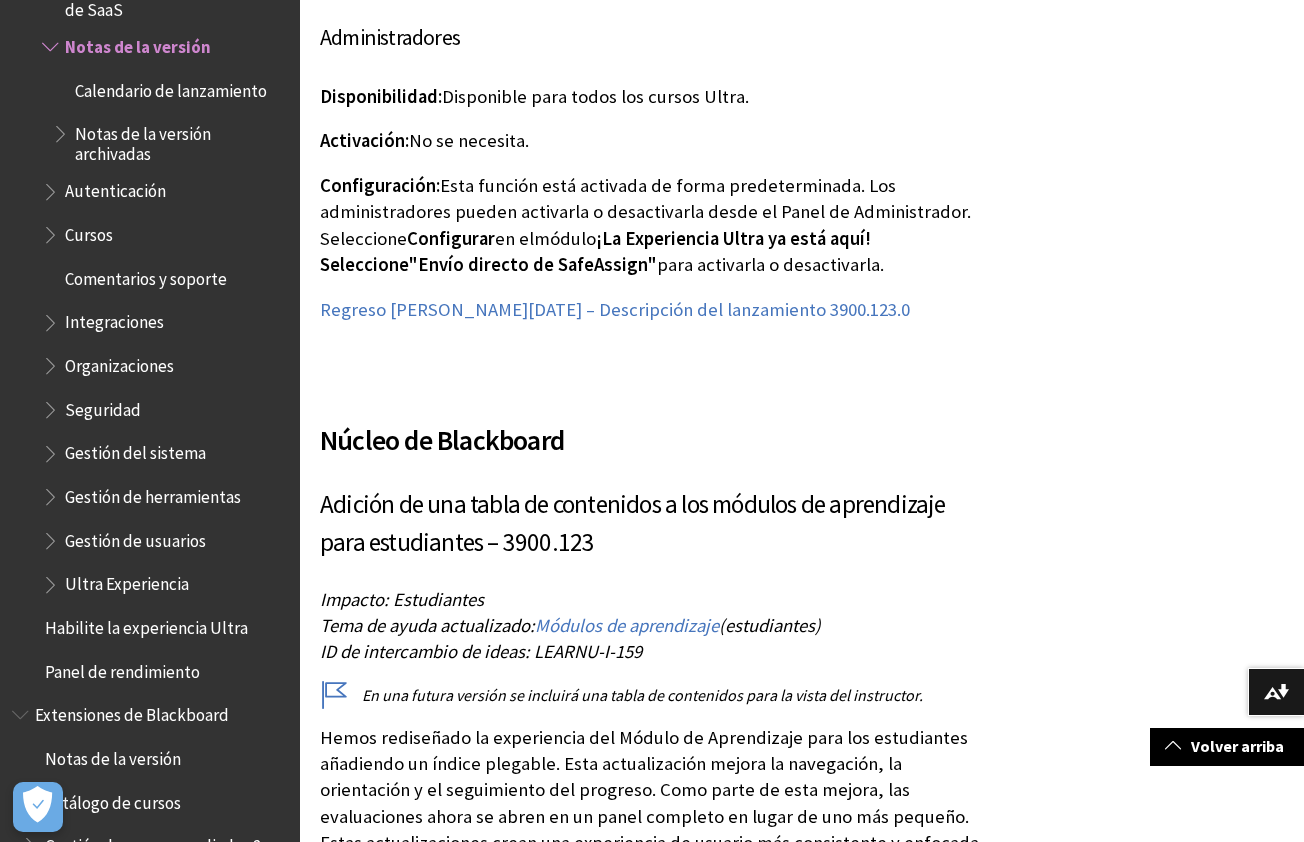 click on "Impacto: Estudiantes  Tema de ayuda actualizado:  Módulos de aprendizaje  (estudiantes)  ID de intercambio de ideas: LEARNU-I-159" at bounding box center [654, 626] 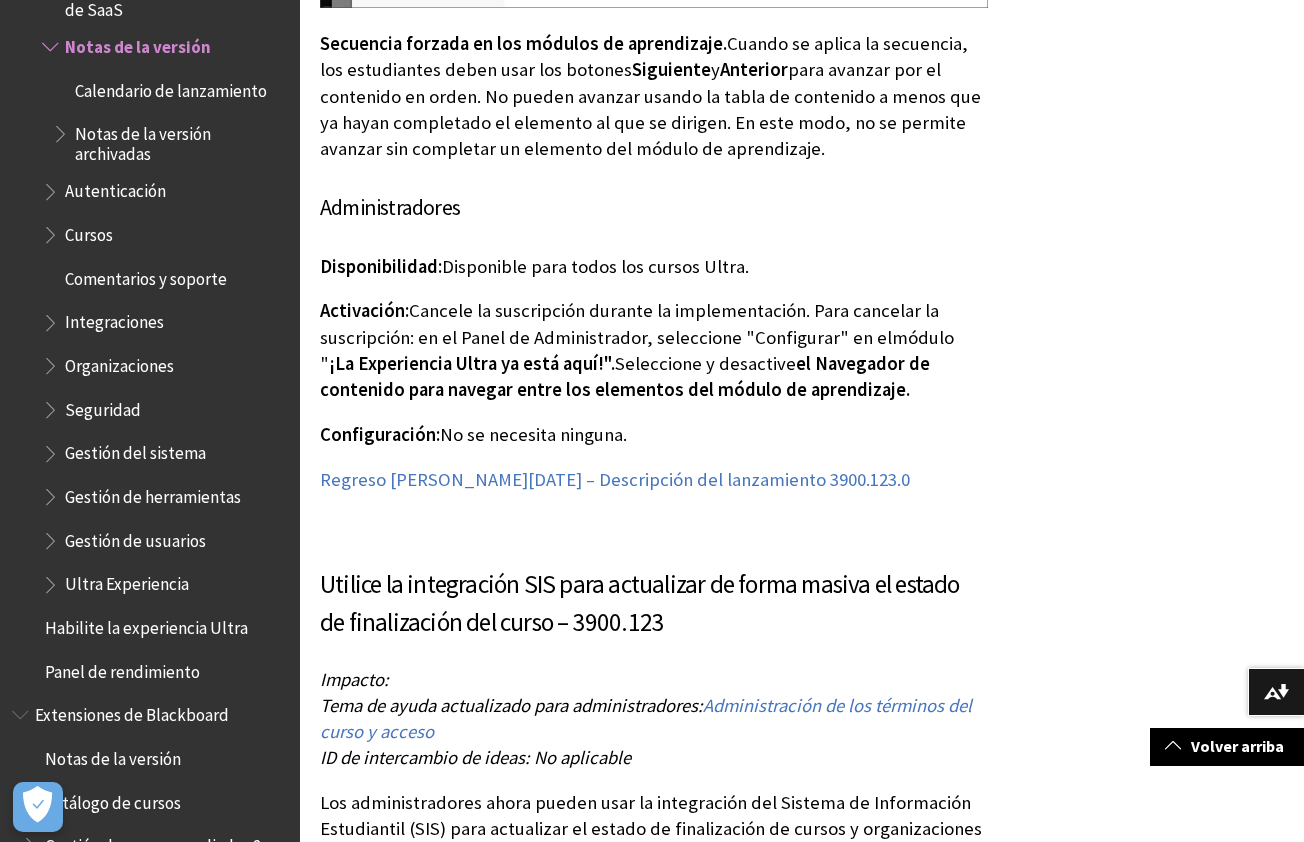 scroll, scrollTop: 17300, scrollLeft: 0, axis: vertical 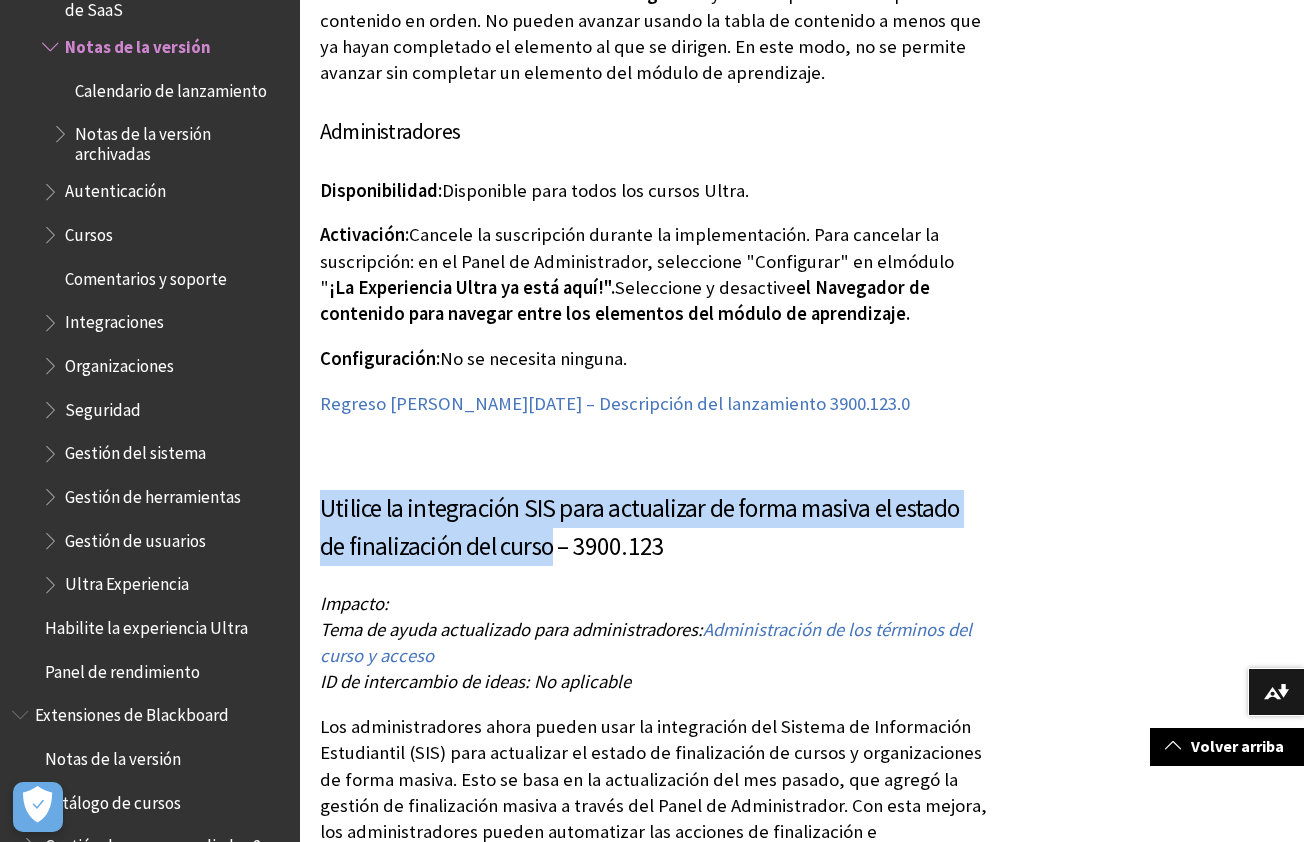 drag, startPoint x: 325, startPoint y: 472, endPoint x: 525, endPoint y: 528, distance: 207.69208 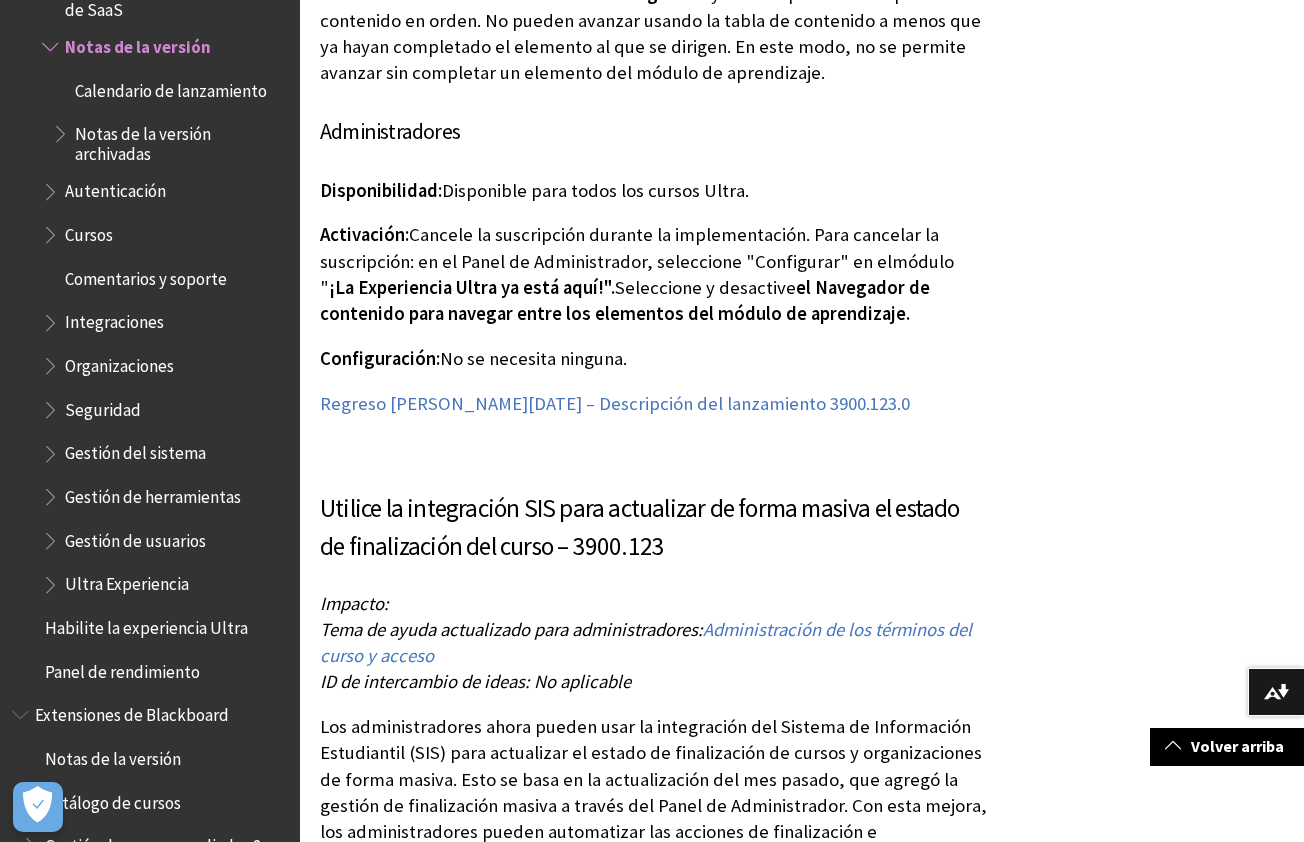 click on "Utilice la integración SIS para actualizar de forma masiva el estado de finalización del curso – 3900.123 Impacto:  Tema de ayuda actualizado para administradores:  Administración de los términos del curso y acceso  ID de intercambio de ideas: No aplicable Los administradores ahora pueden usar la integración del Sistema de Información Estudiantil (SIS) para actualizar el estado de finalización de cursos y organizaciones de forma masiva. Esto se basa en la actualización del mes pasado, que agregó la gestión de finalización masiva a través del Panel de Administrador. Con esta mejora, los administradores pueden automatizar las acciones de finalización e incompleción a través del SIS, mejorando la consistencia y reduciendo el trabajo manual. Ahora se pueden agregar datos a una nueva columna en el archivo plano del SIS llamada  "Completado"  . Use  "Y"  para marcar un curso u organización como completado, o  "N" Para usar esta función, vaya a  Integración de datos  . Seleccione "  completarlo" at bounding box center (654, 982) 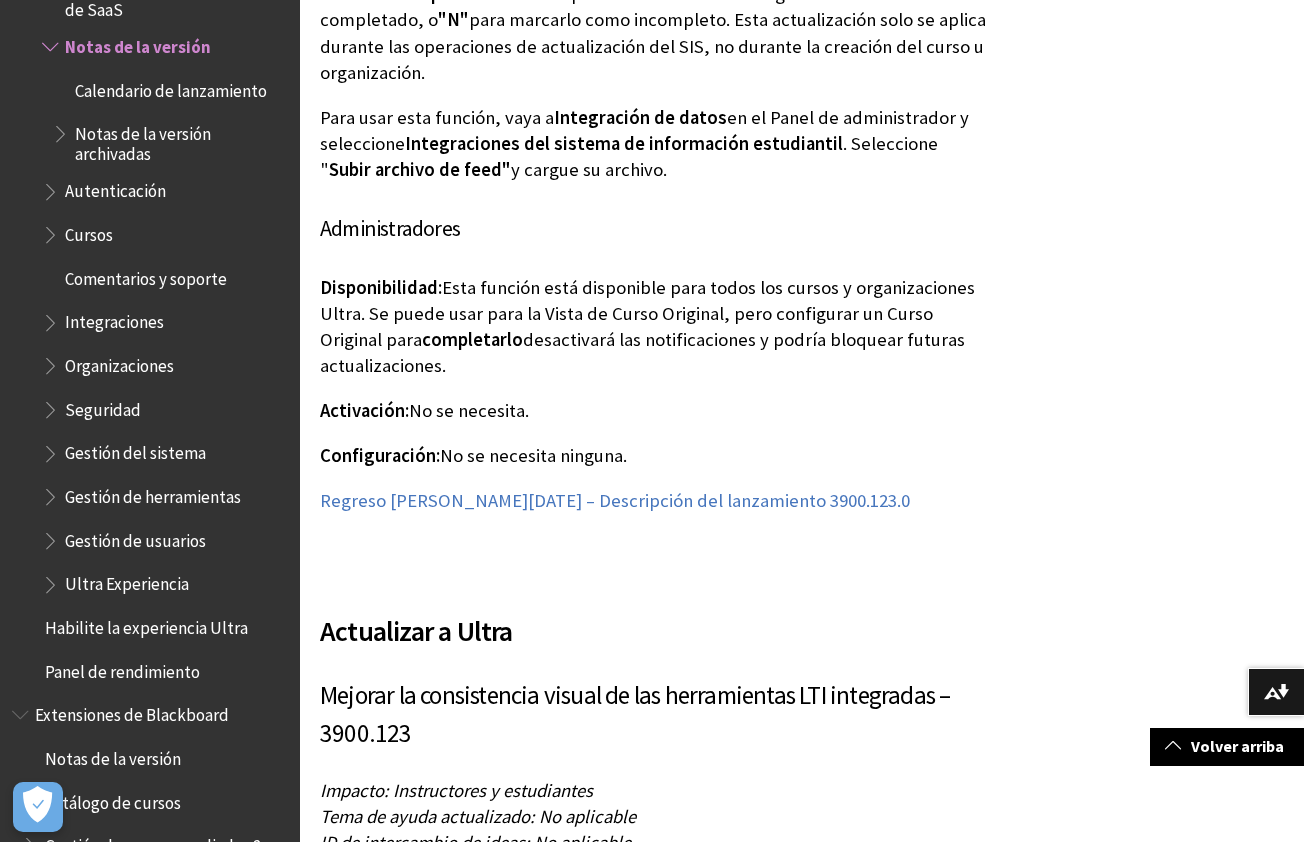 scroll, scrollTop: 18300, scrollLeft: 0, axis: vertical 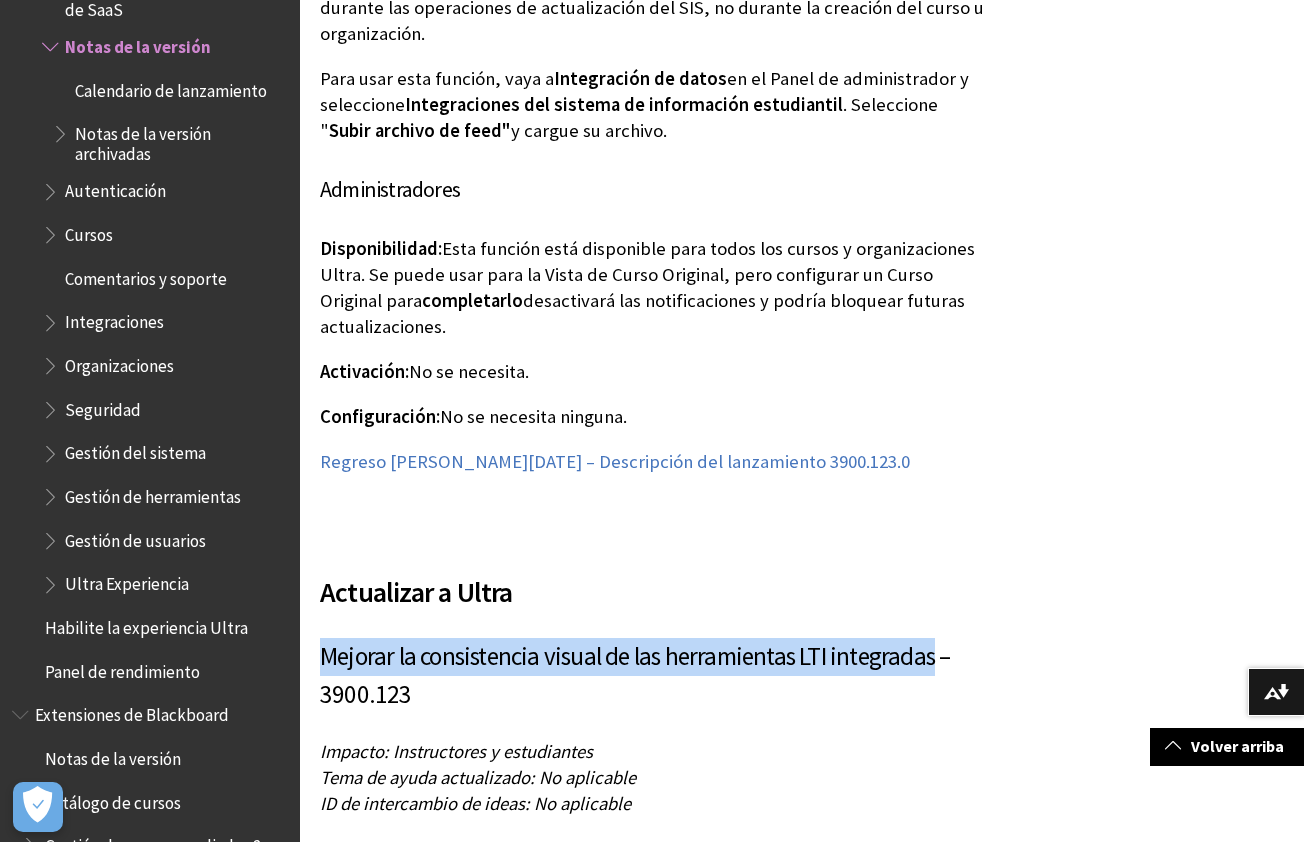 drag, startPoint x: 320, startPoint y: 608, endPoint x: 938, endPoint y: 619, distance: 618.0979 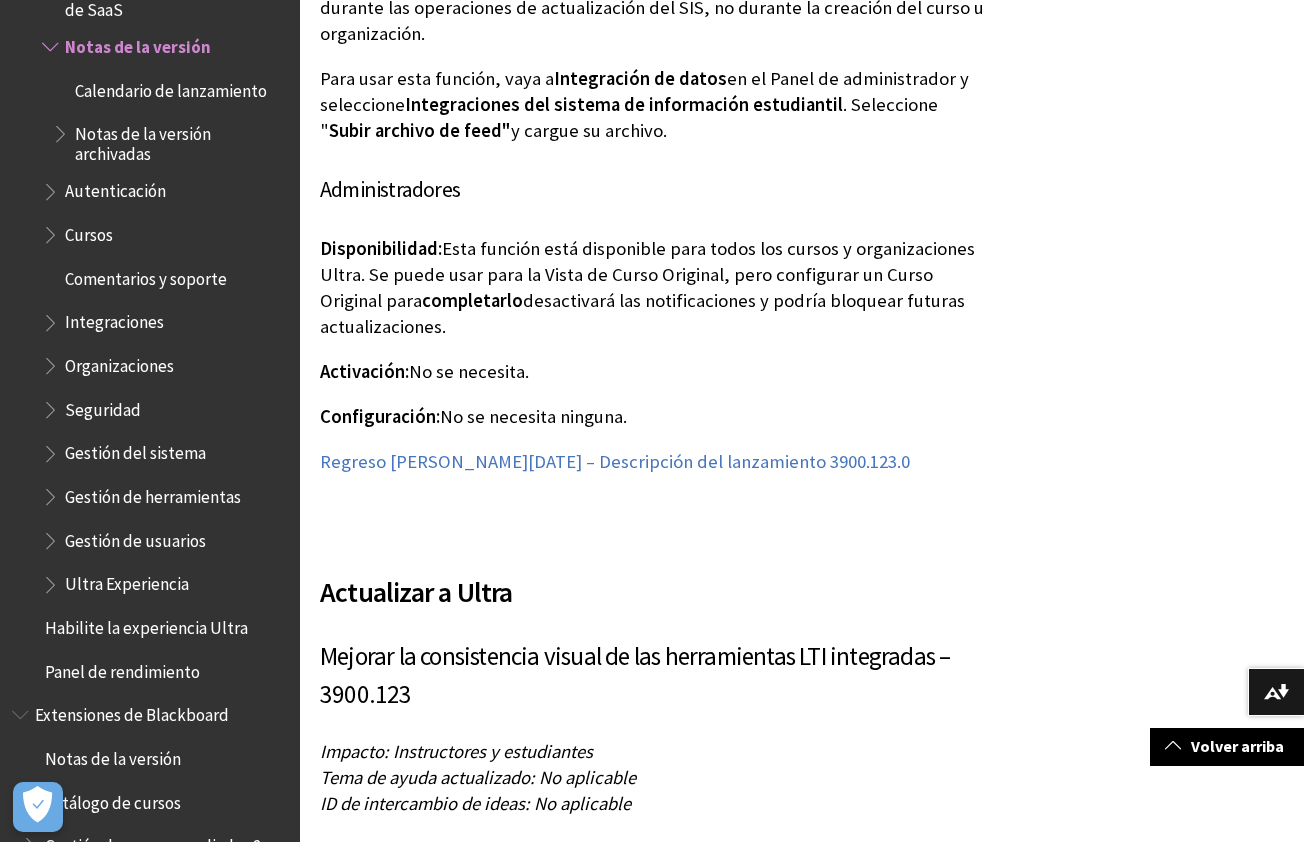 click on "Actualizar a Ultra" at bounding box center [654, 580] 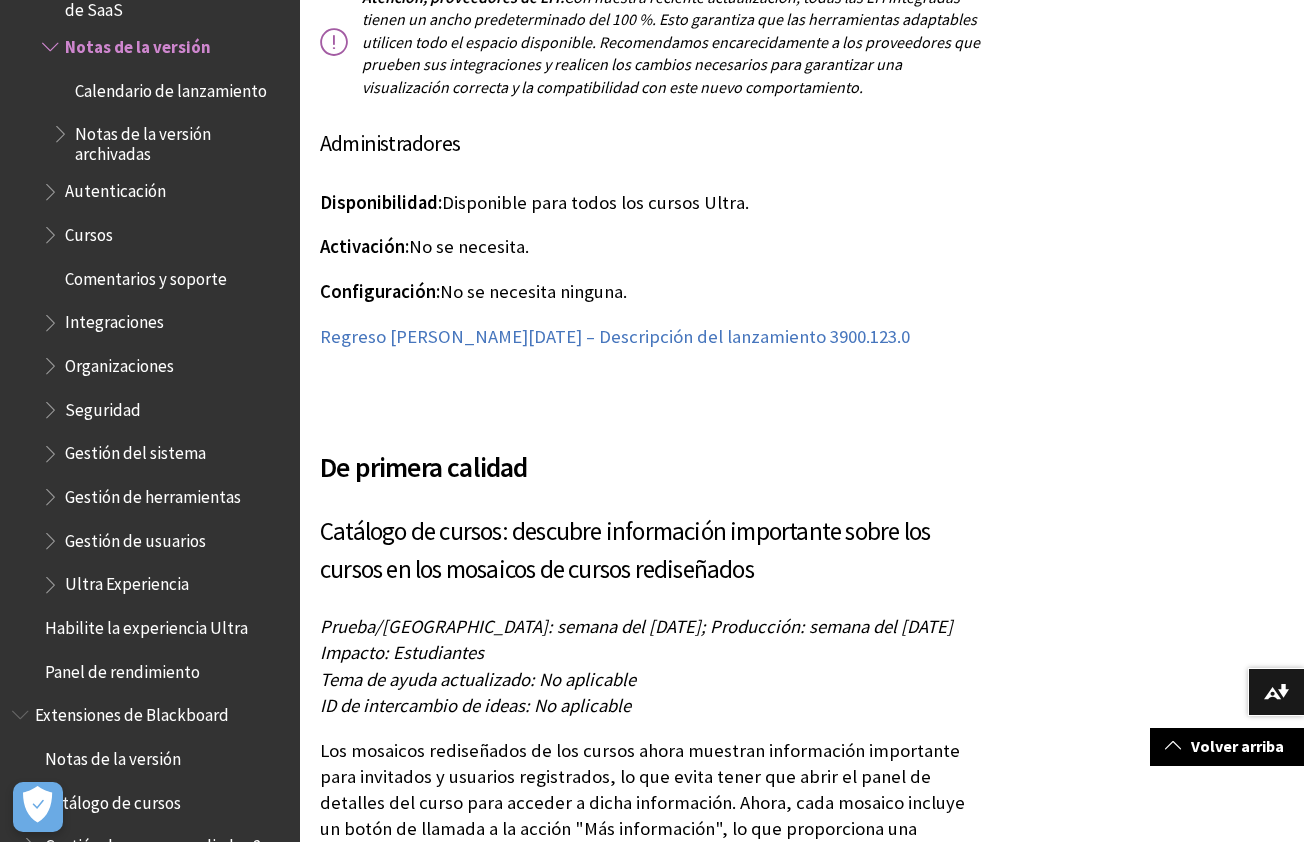 scroll, scrollTop: 19500, scrollLeft: 0, axis: vertical 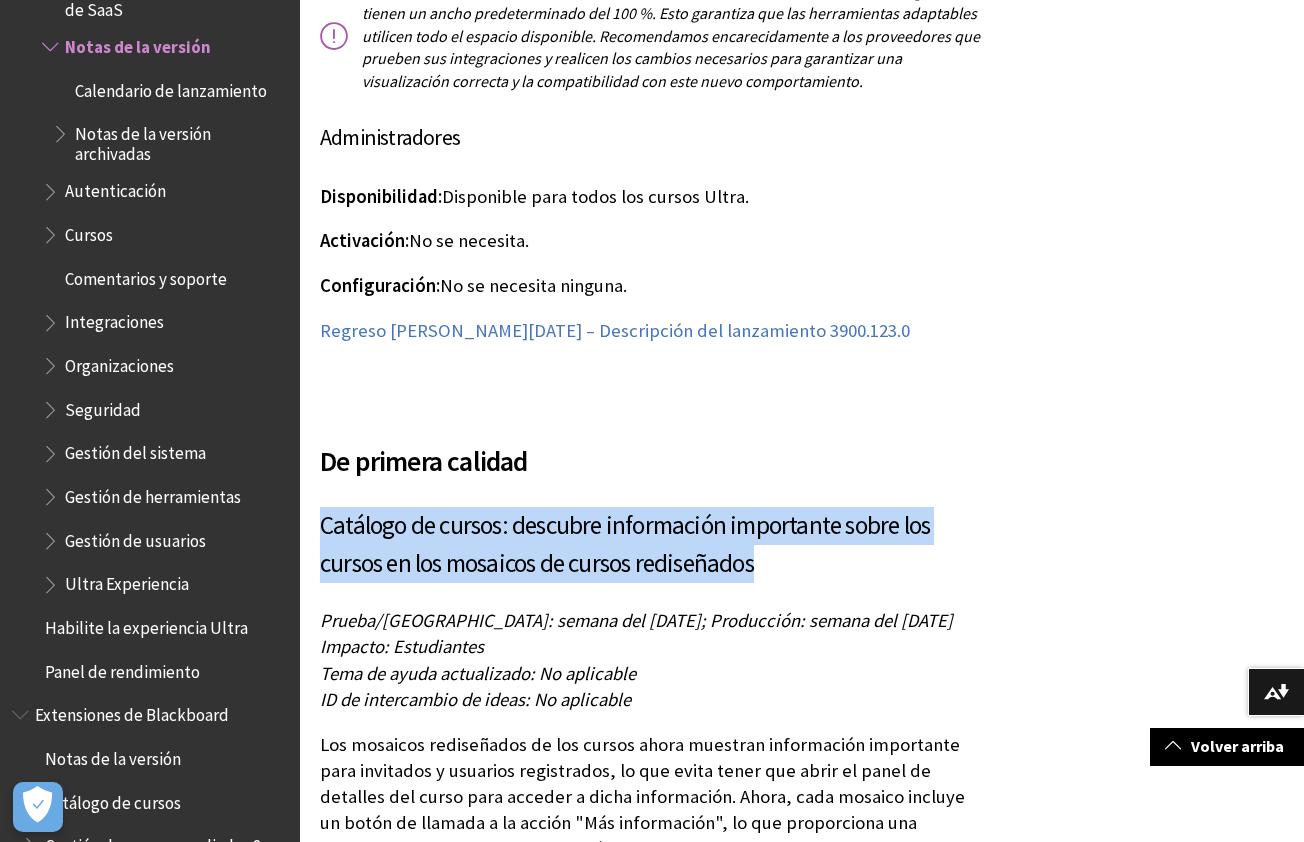 drag, startPoint x: 323, startPoint y: 480, endPoint x: 764, endPoint y: 510, distance: 442.01923 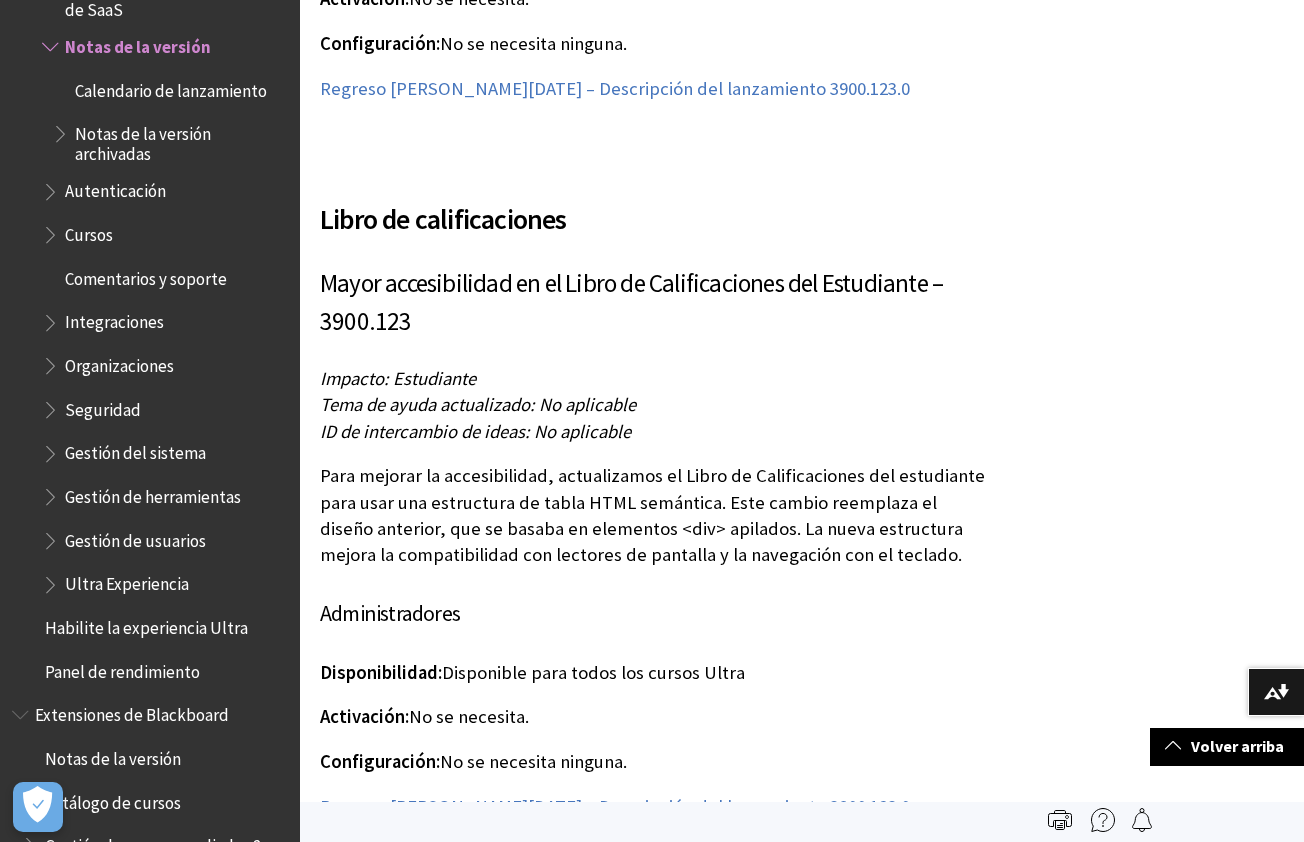 scroll, scrollTop: 11700, scrollLeft: 0, axis: vertical 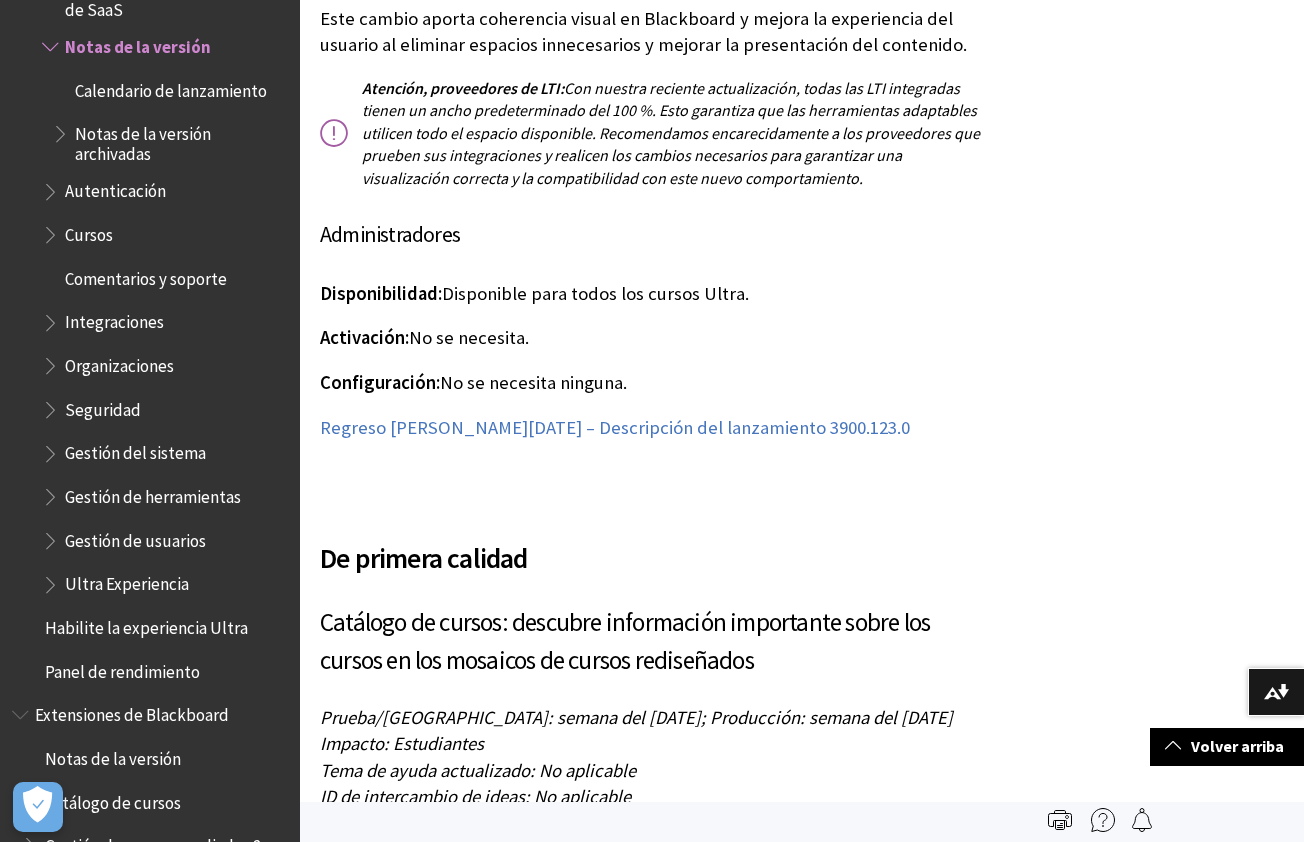 click on "Filter by Category
Show All
Course View: Original
?" at bounding box center (802, 10847) 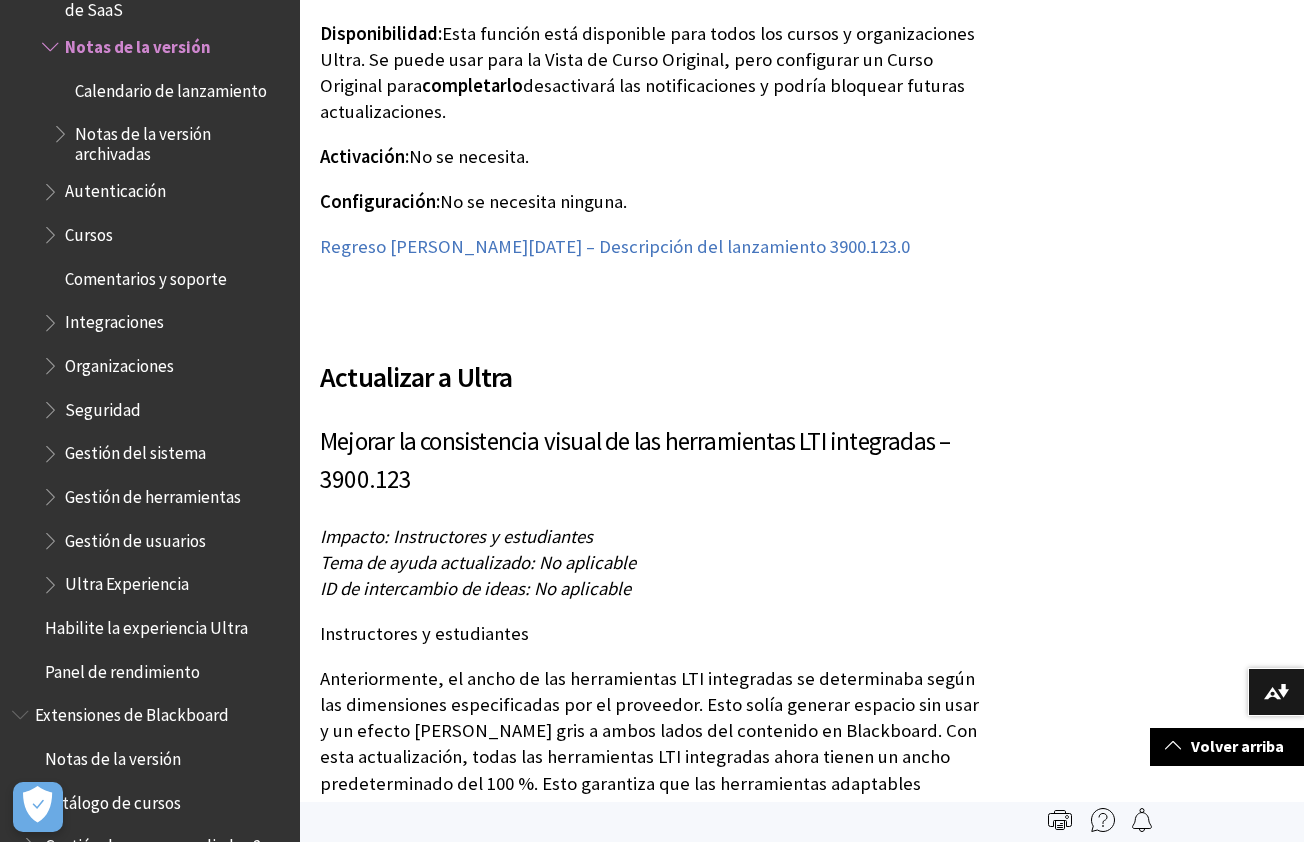 scroll, scrollTop: 18503, scrollLeft: 0, axis: vertical 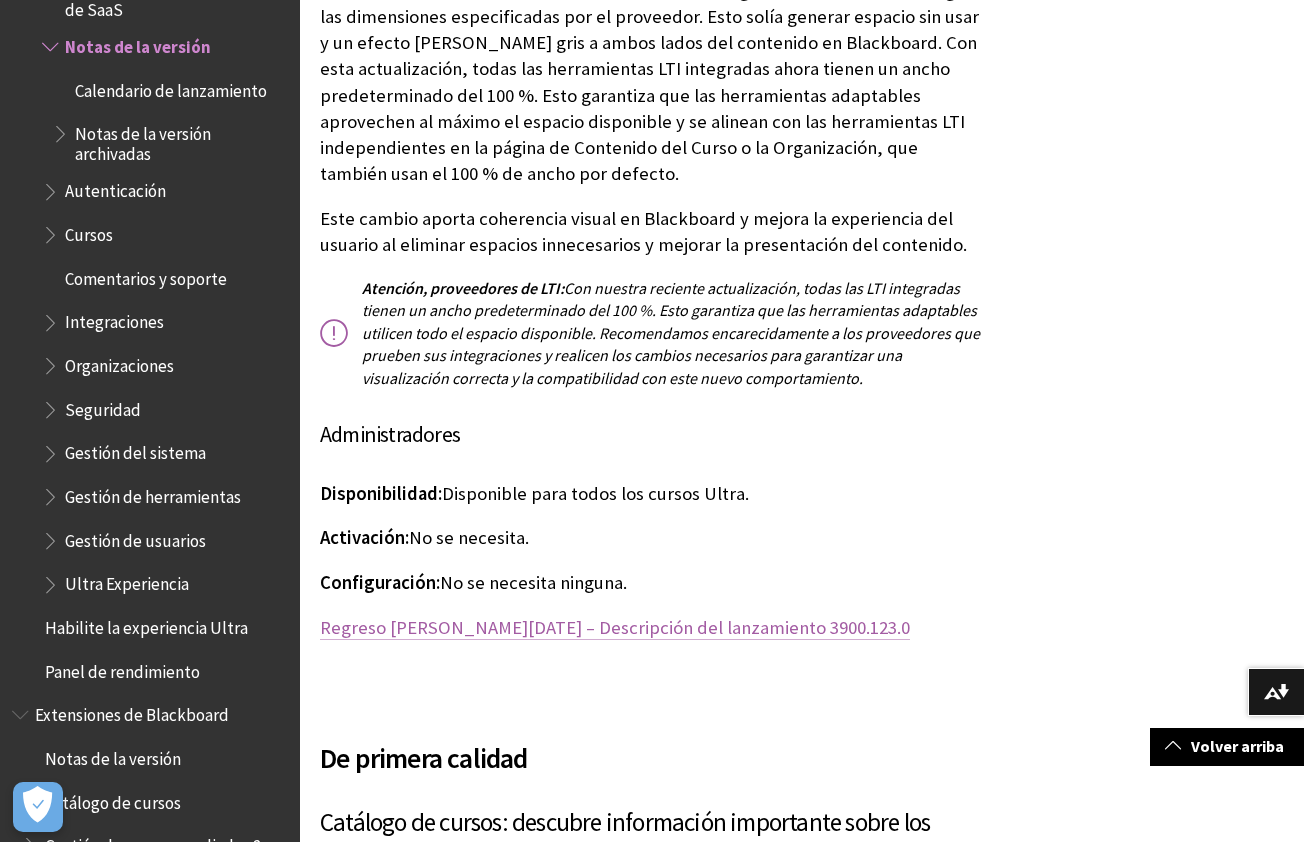 click on "Regreso a agosto de 2025 – Descripción del lanzamiento 3900.123.0" at bounding box center (615, 627) 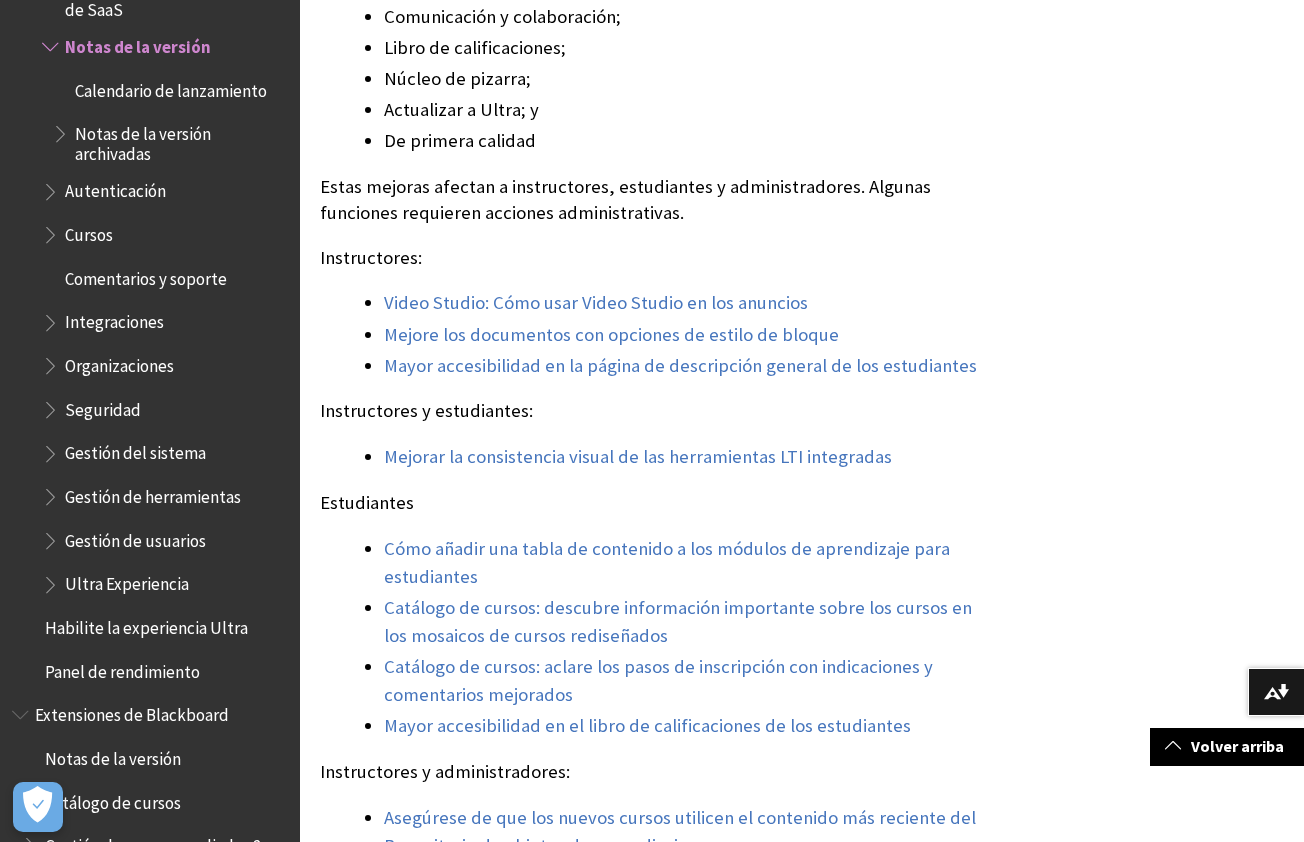 scroll, scrollTop: 2165, scrollLeft: 0, axis: vertical 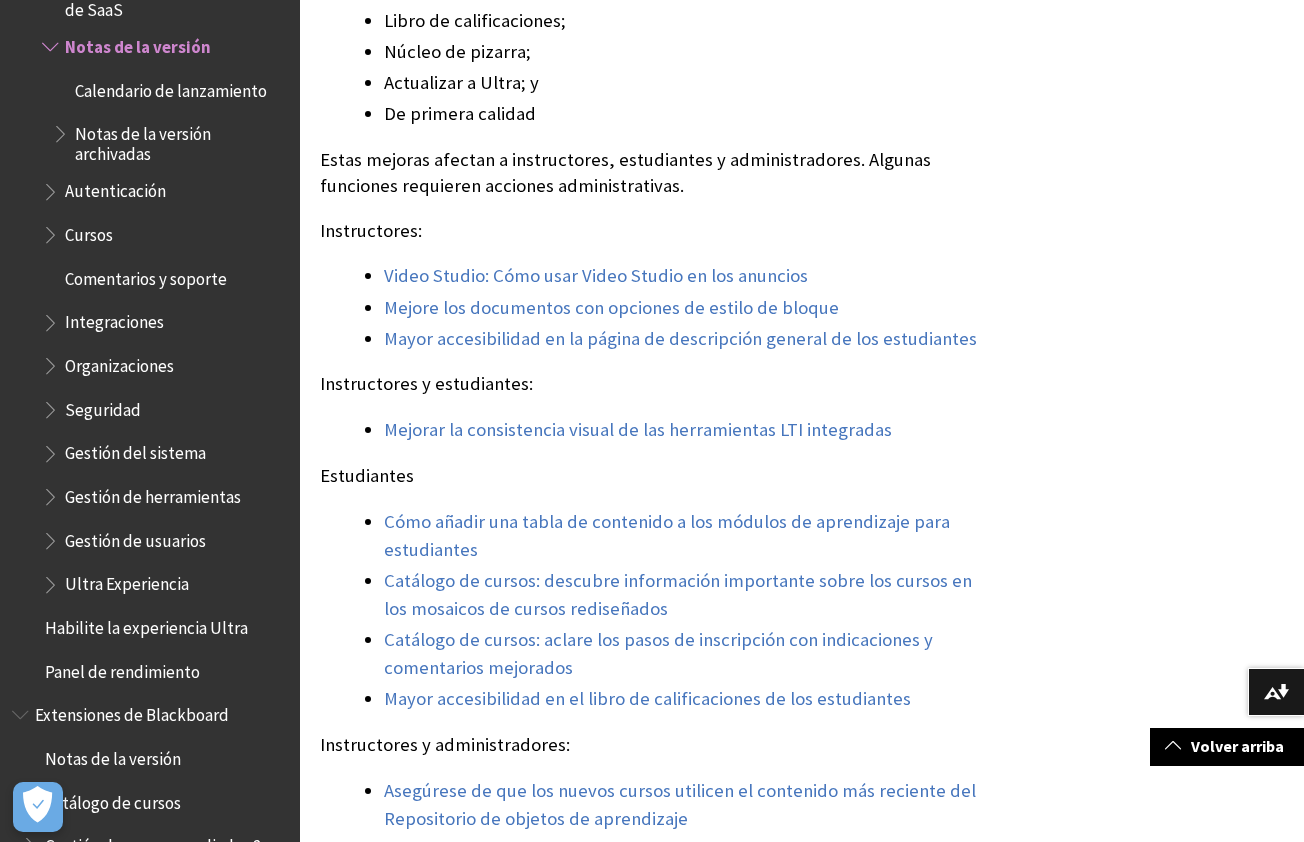 click on "Filter by Category
Show All
Course View: Original
?" at bounding box center (802, 28085) 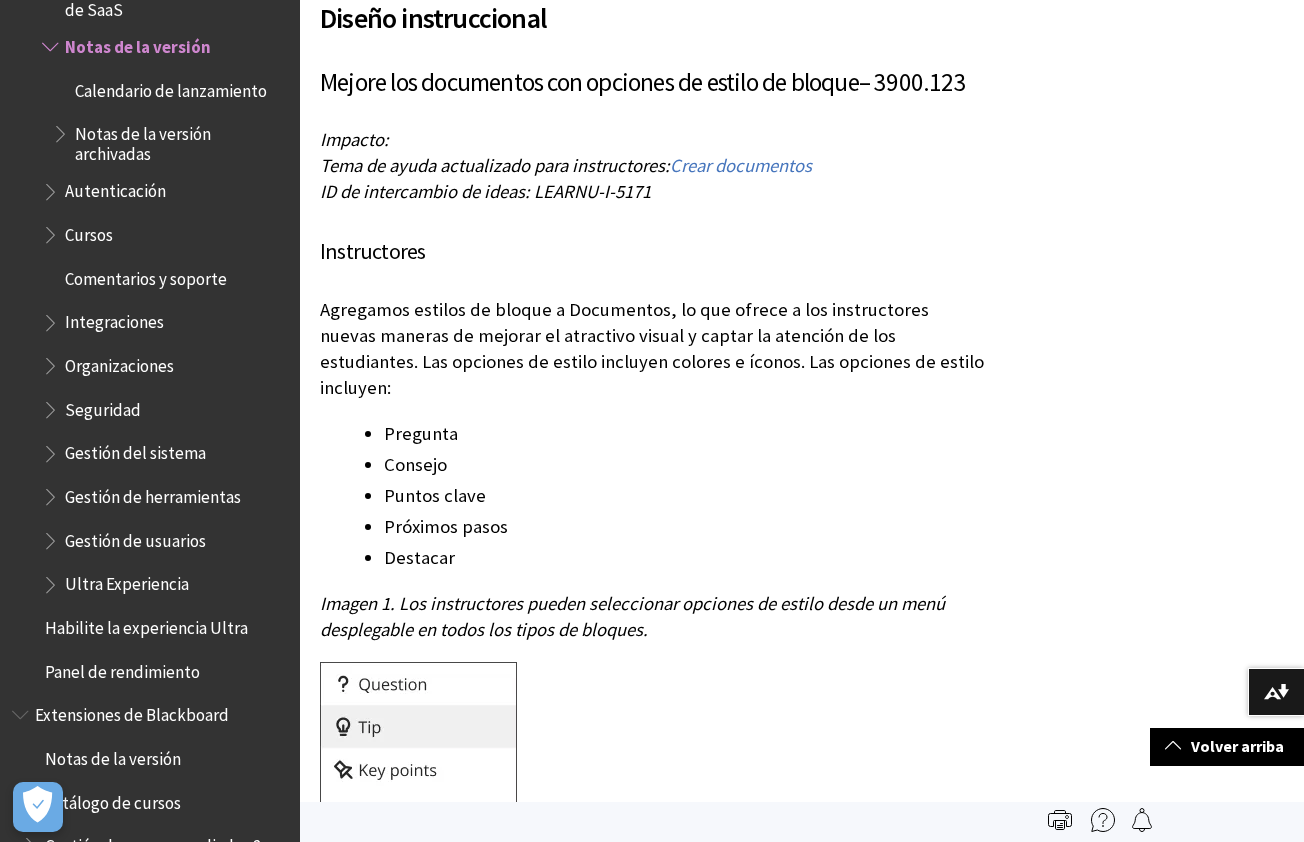 scroll, scrollTop: 3365, scrollLeft: 0, axis: vertical 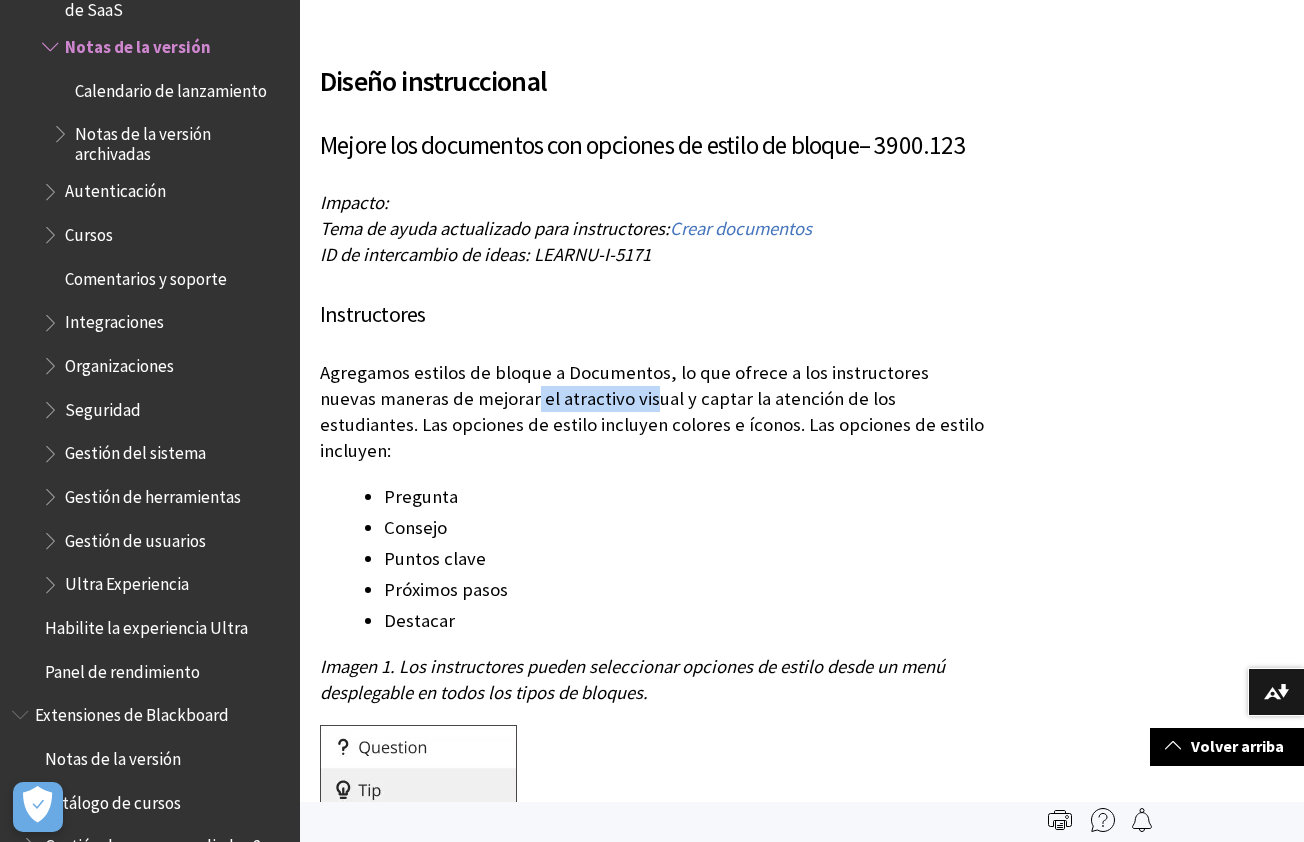 drag, startPoint x: 477, startPoint y: 428, endPoint x: 591, endPoint y: 437, distance: 114.35471 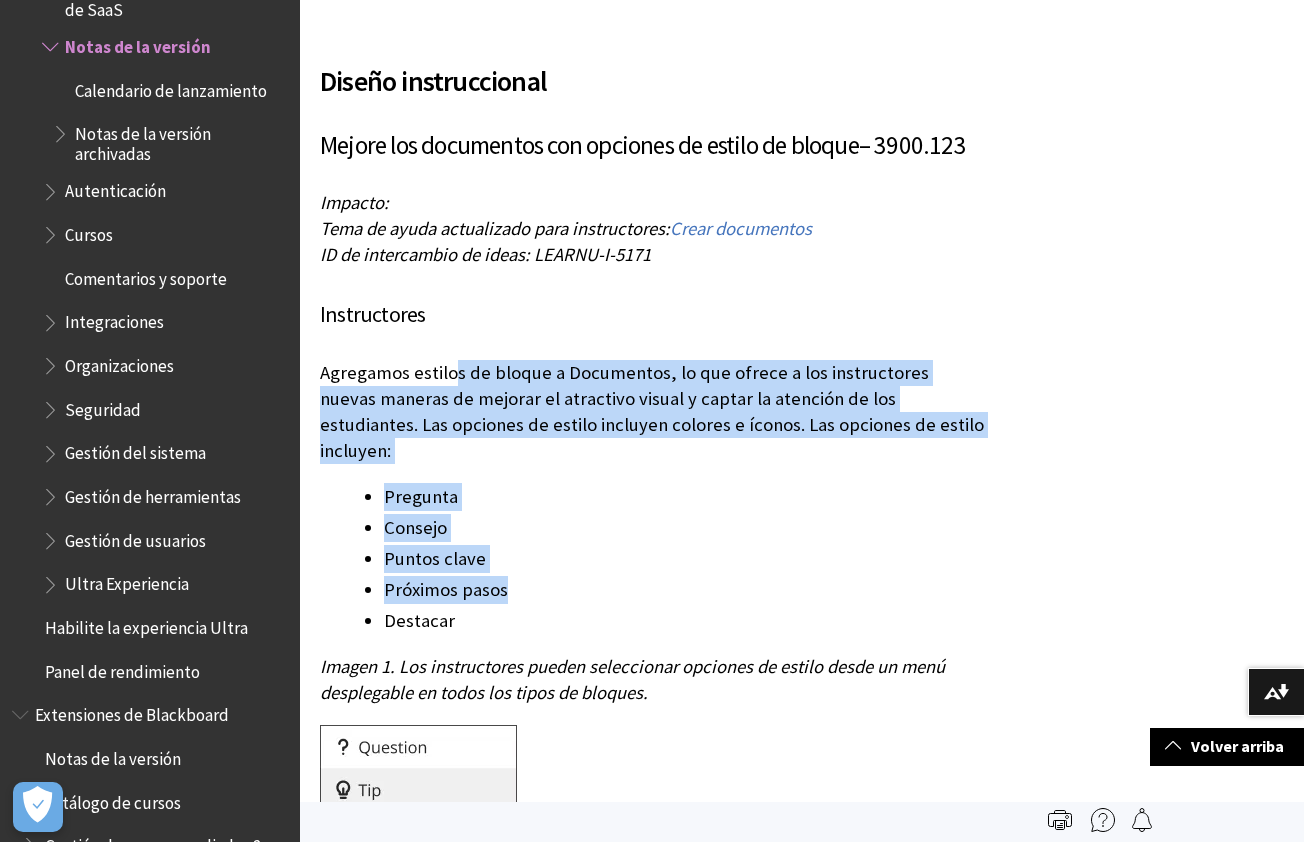 drag, startPoint x: 456, startPoint y: 404, endPoint x: 894, endPoint y: 581, distance: 472.4119 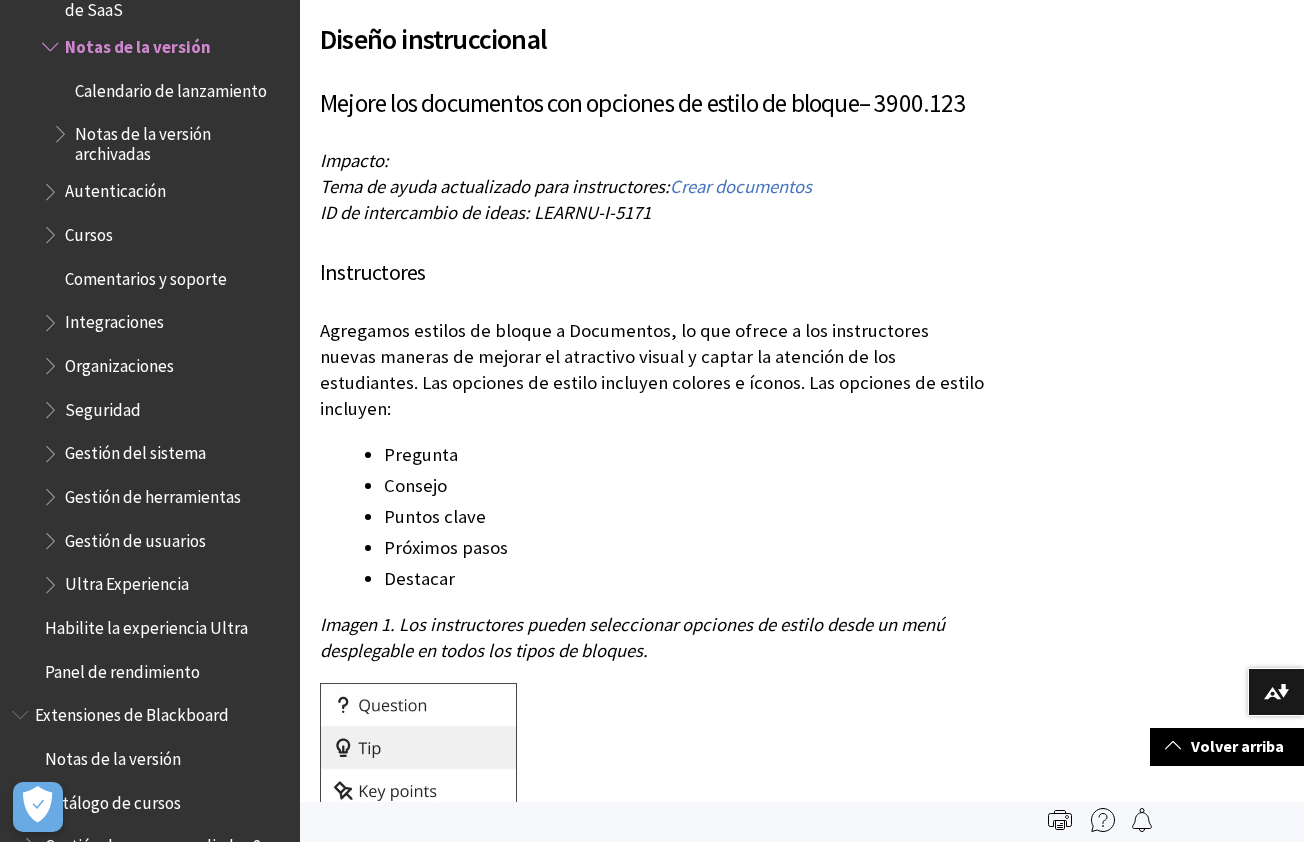 scroll, scrollTop: 3365, scrollLeft: 0, axis: vertical 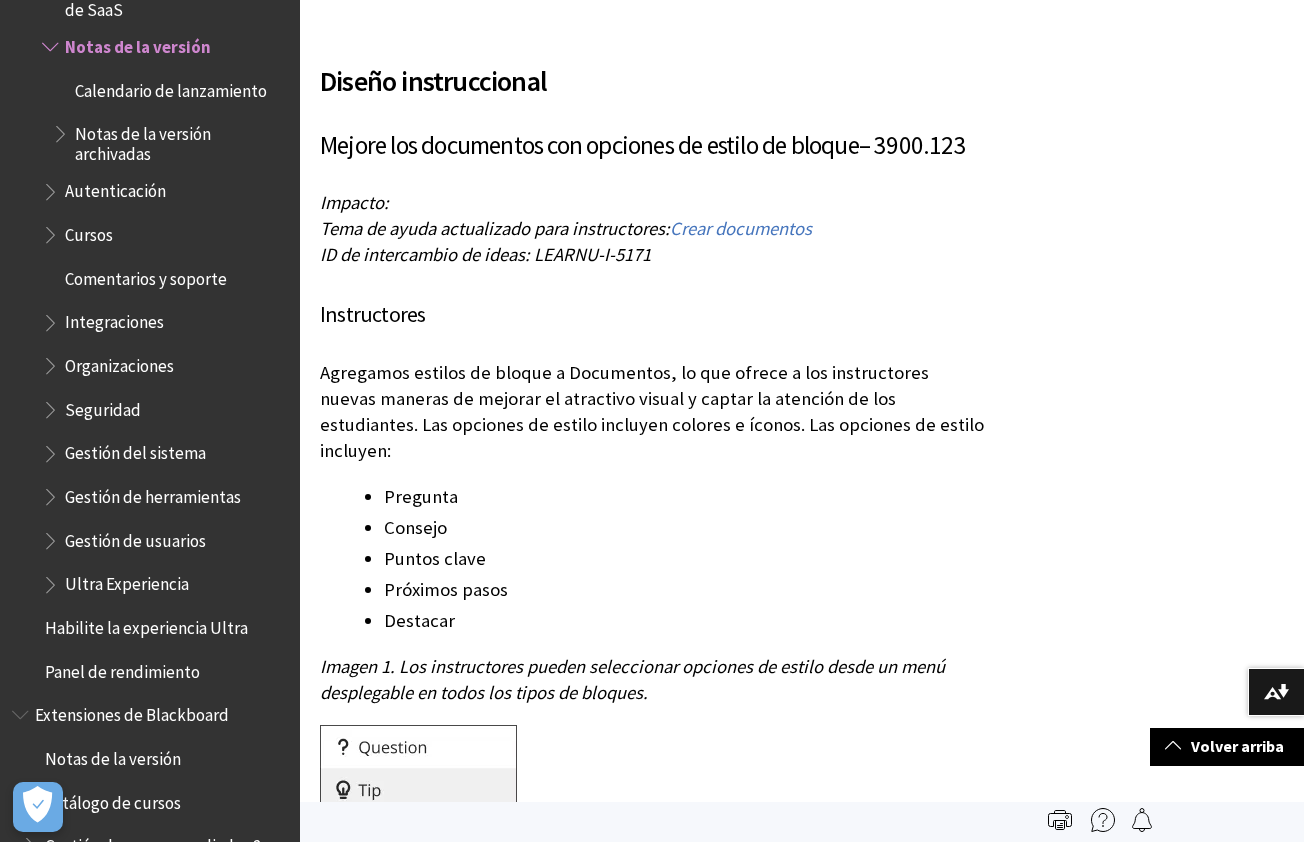 click on "Diseño instruccional Mejore los documentos con opciones de estilo de bloque  – 3900.123 Impacto:  Tema de ayuda actualizado para instructores:  Crear documentos  ID de intercambio de ideas: LEARNU-I-5171 Instructores Agregamos estilos de bloque a Documentos, lo que ofrece a los instructores nuevas maneras de mejorar el atractivo visual y captar la atención de los estudiantes. Las opciones de estilo incluyen colores e íconos. Las opciones de estilo incluyen:  Pregunta Consejo Puntos clave Próximos pasos Destacar  Imagen 1. Los instructores pueden seleccionar opciones de estilo desde un menú desplegable en todos los tipos de bloques.
Esta actualización ayuda a los instructores a crear contenido más atractivo. Administradores  Disponibilidad:   Disponible para todos los cursos Ultra.  Activación:   No se necesita.  Configuración:" at bounding box center (654, 658) 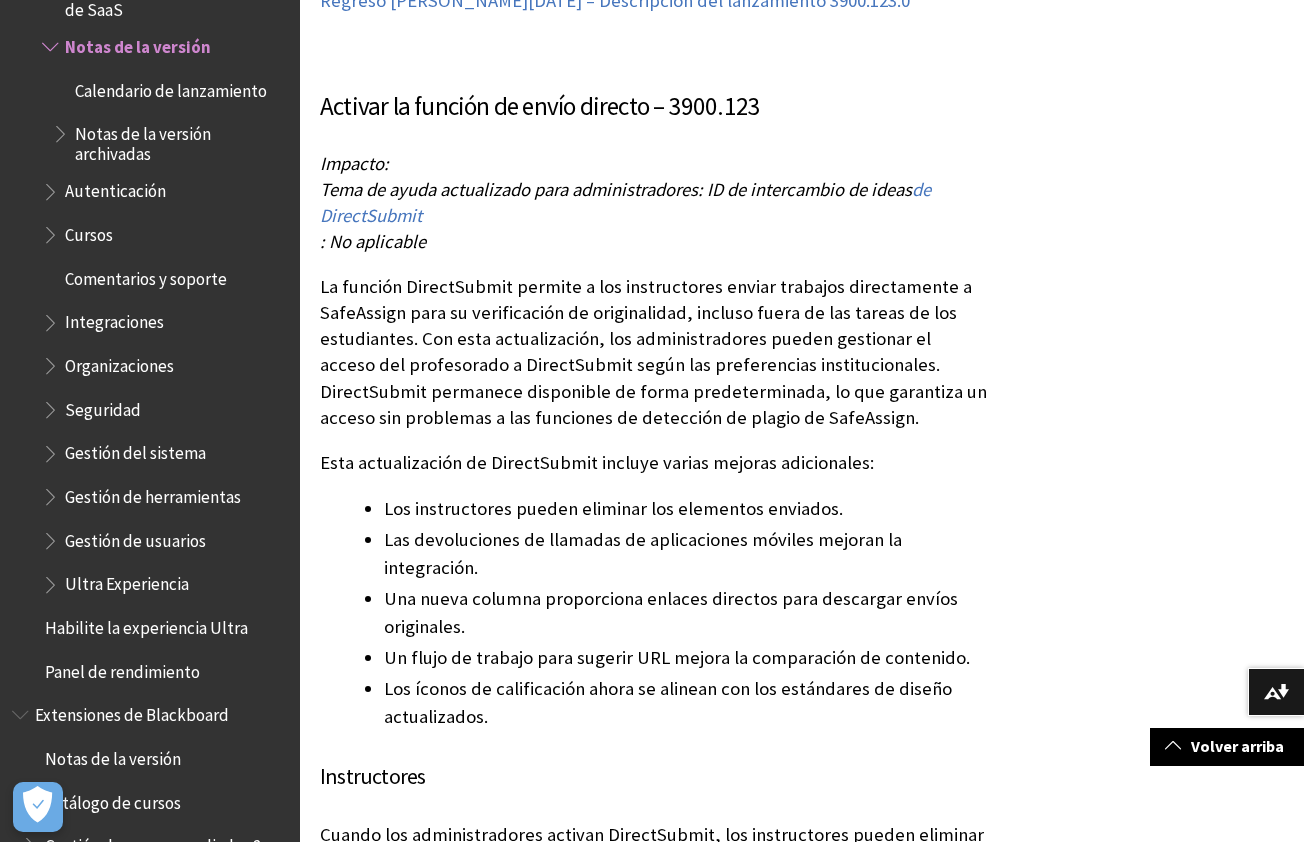 scroll, scrollTop: 13365, scrollLeft: 0, axis: vertical 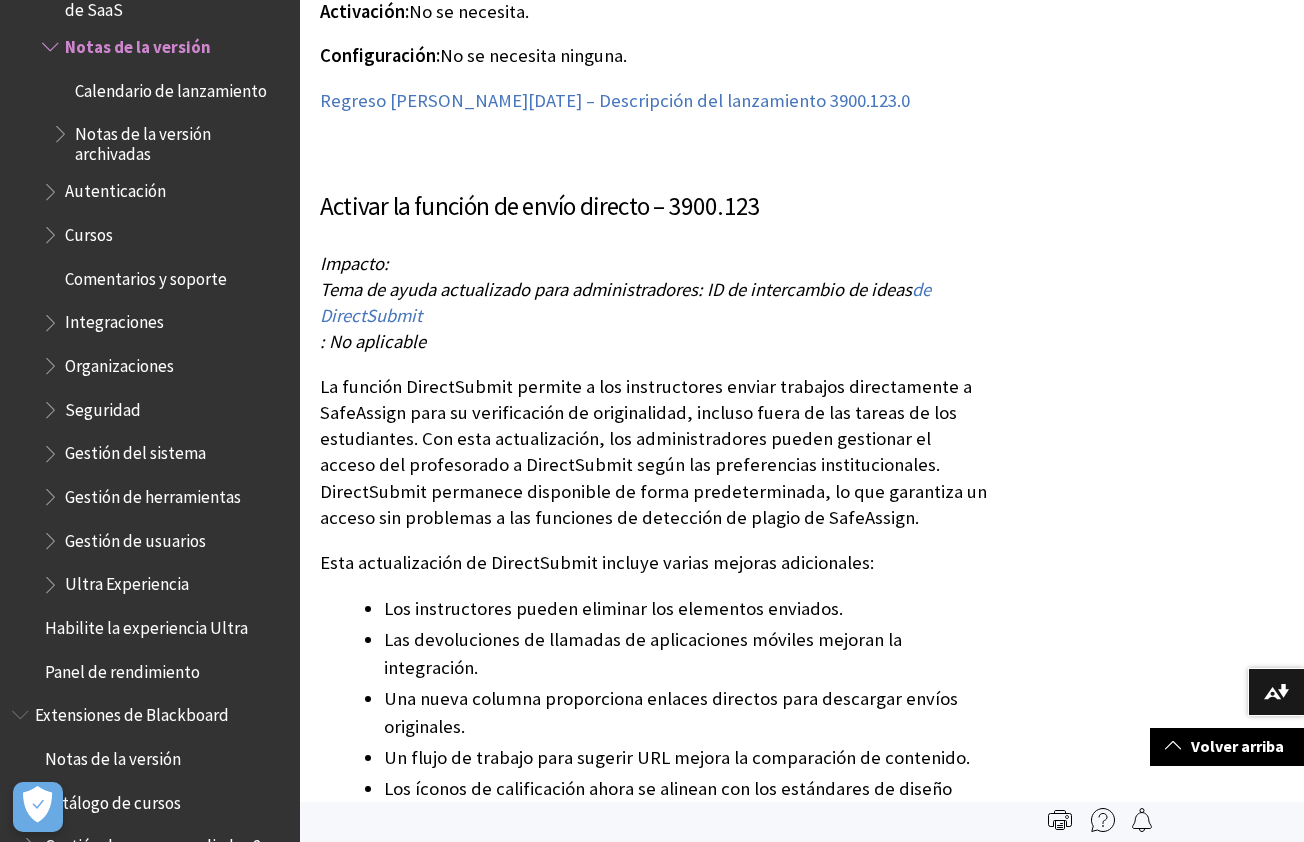 click on "Una nueva columna proporciona enlaces directos para descargar envíos originales." at bounding box center (671, 712) 